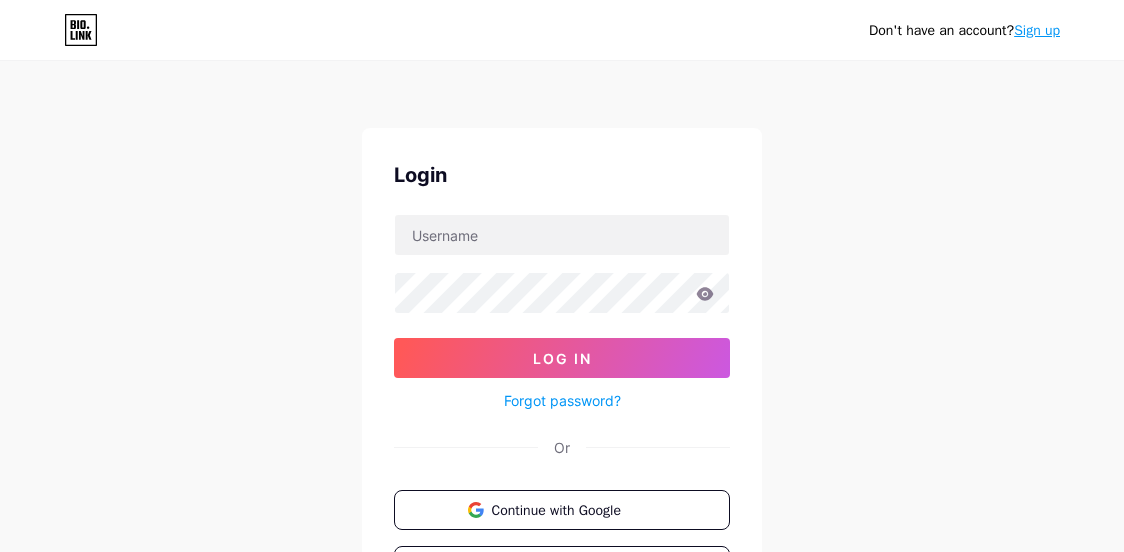 scroll, scrollTop: 0, scrollLeft: 0, axis: both 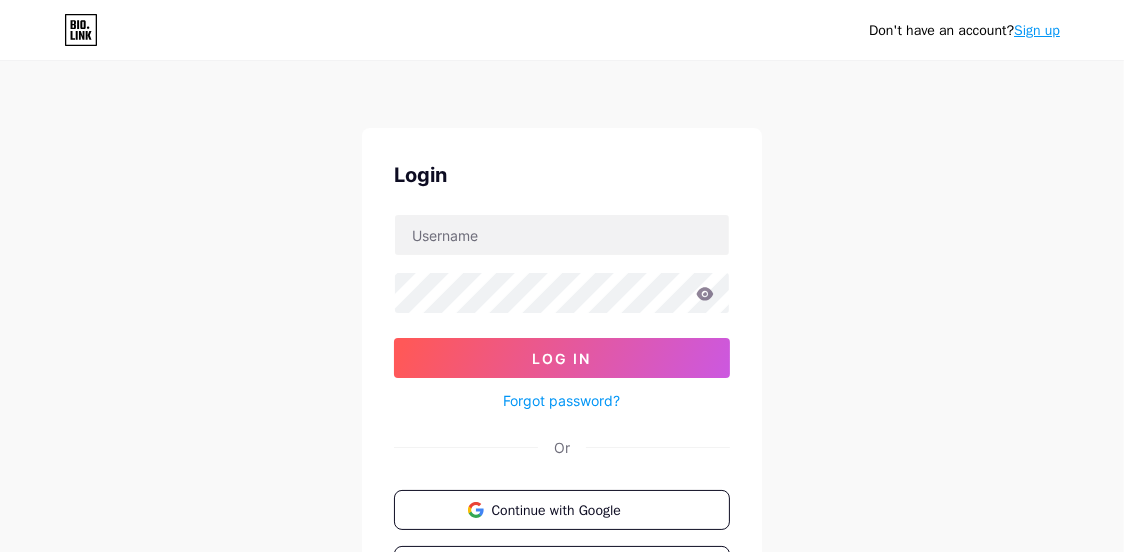 click on "Continue with Google" at bounding box center [574, 510] 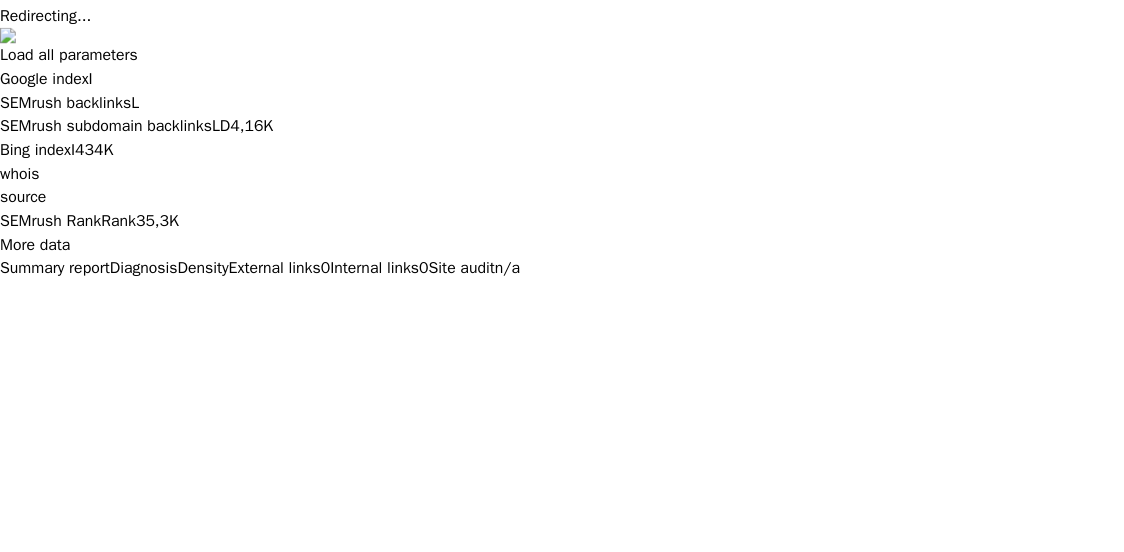 scroll, scrollTop: 0, scrollLeft: 0, axis: both 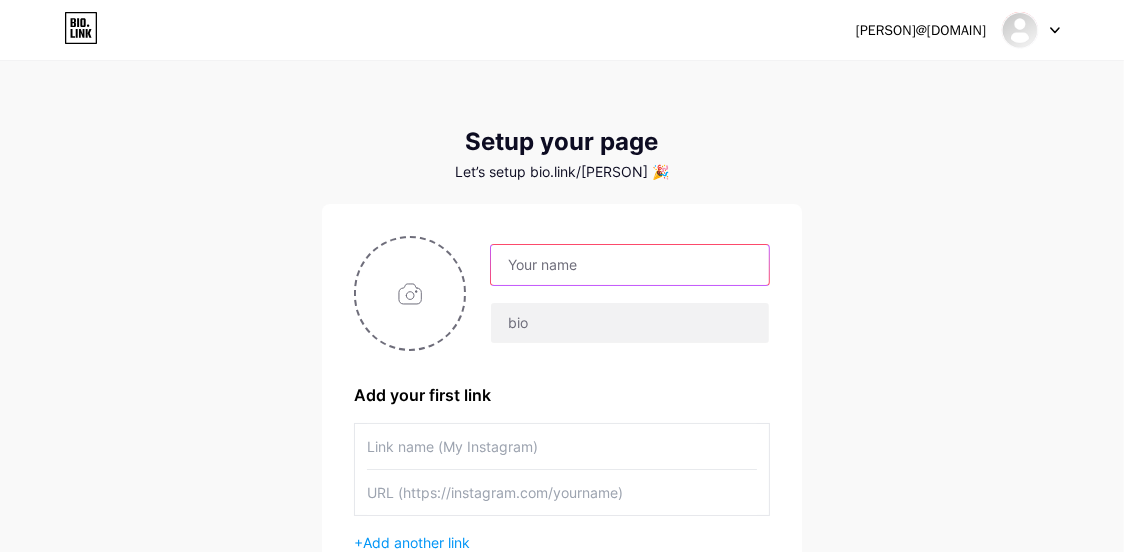 click at bounding box center [630, 265] 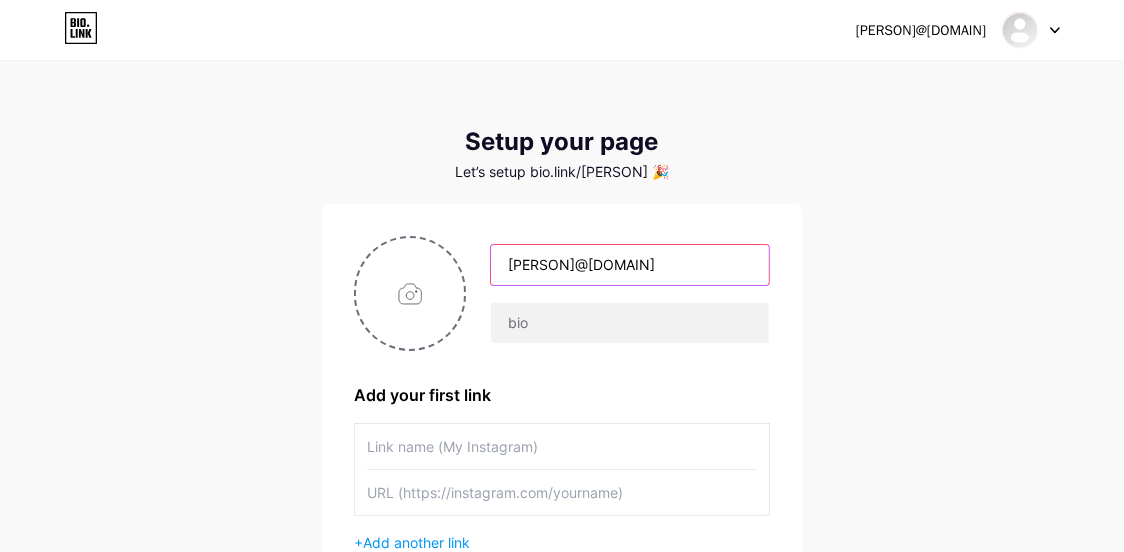 click on "[PERSON]@[DOMAIN]" at bounding box center (630, 265) 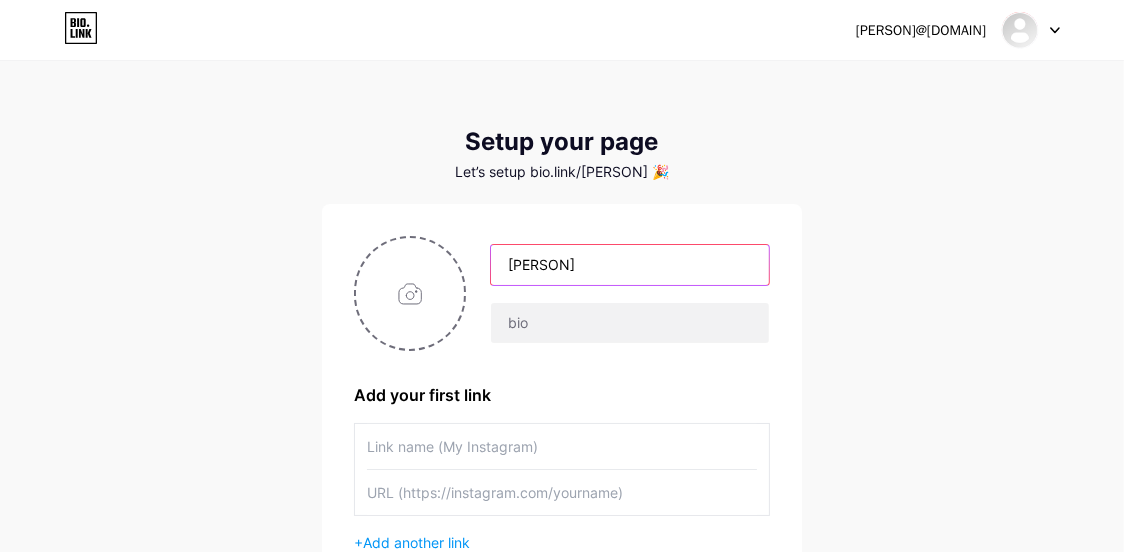 type on "[PERSON]" 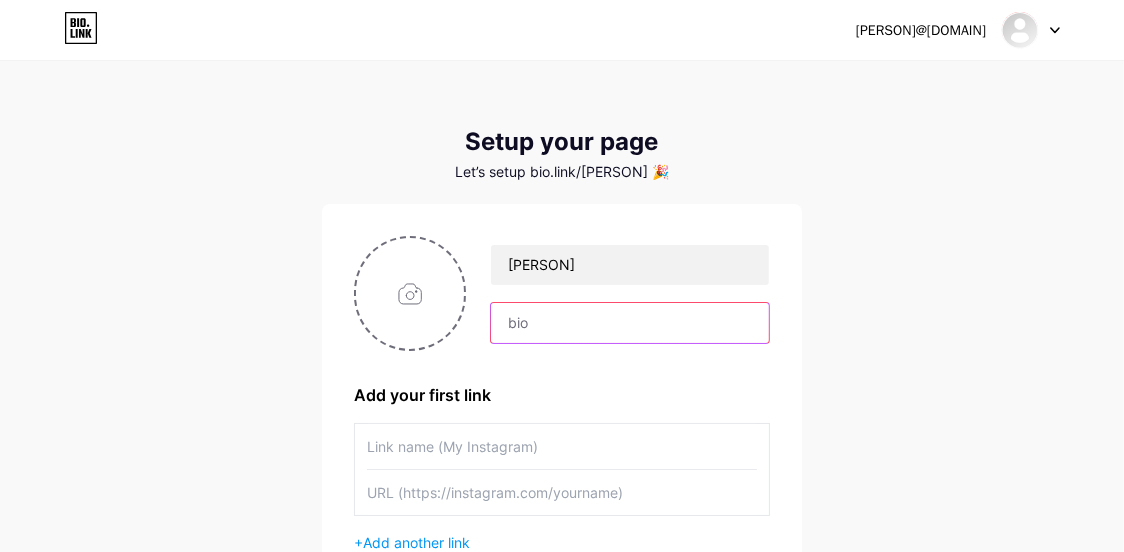 click at bounding box center [630, 323] 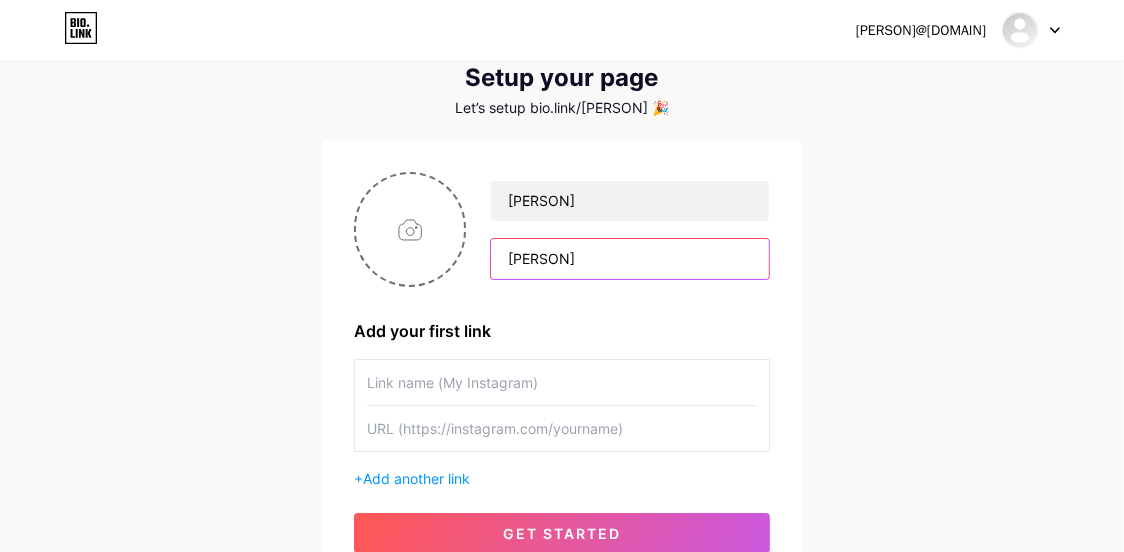 scroll, scrollTop: 99, scrollLeft: 0, axis: vertical 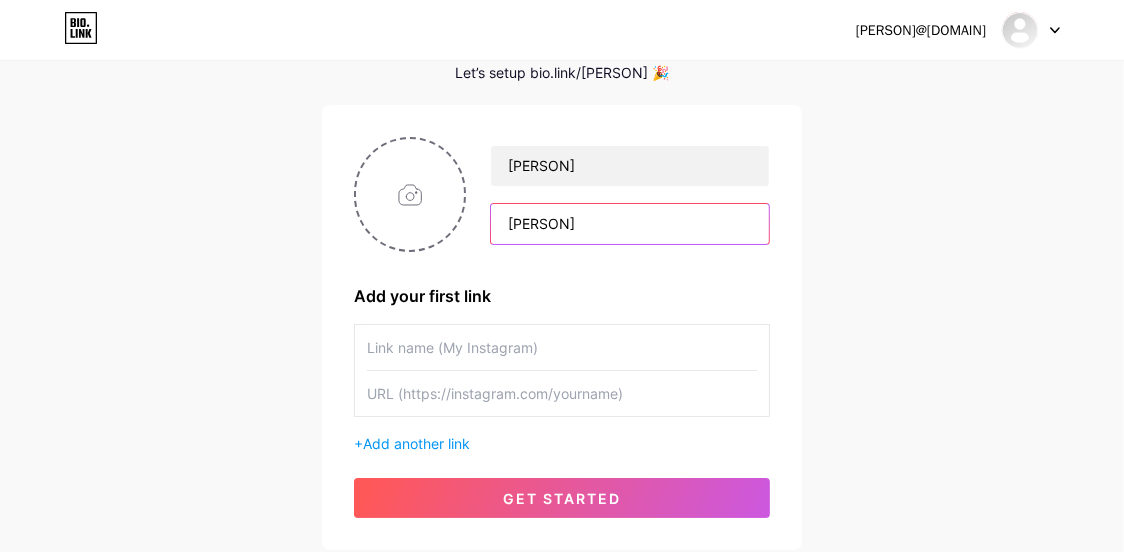 type on "[PERSON]" 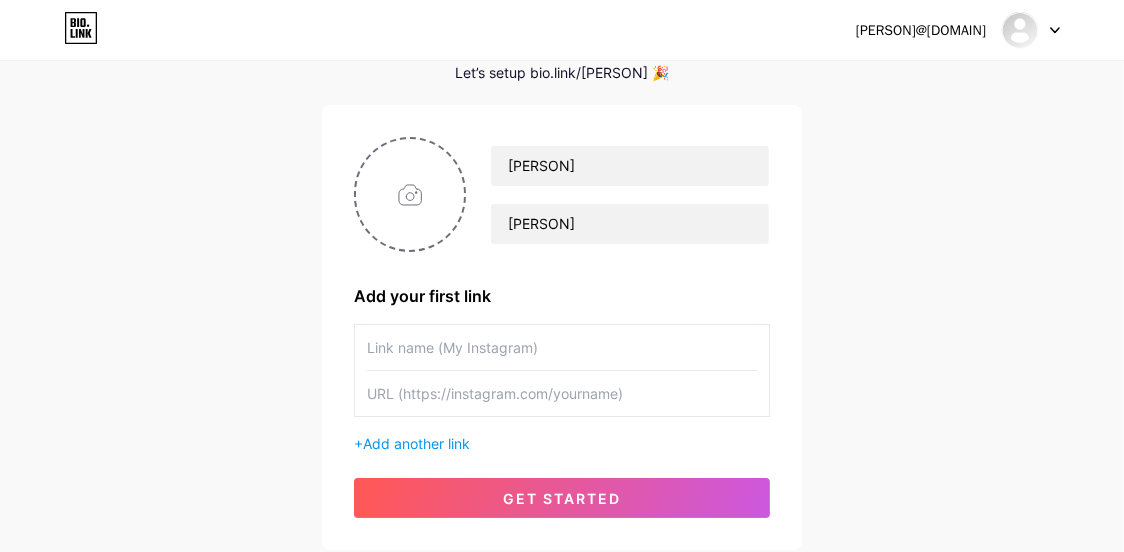 click at bounding box center (562, 347) 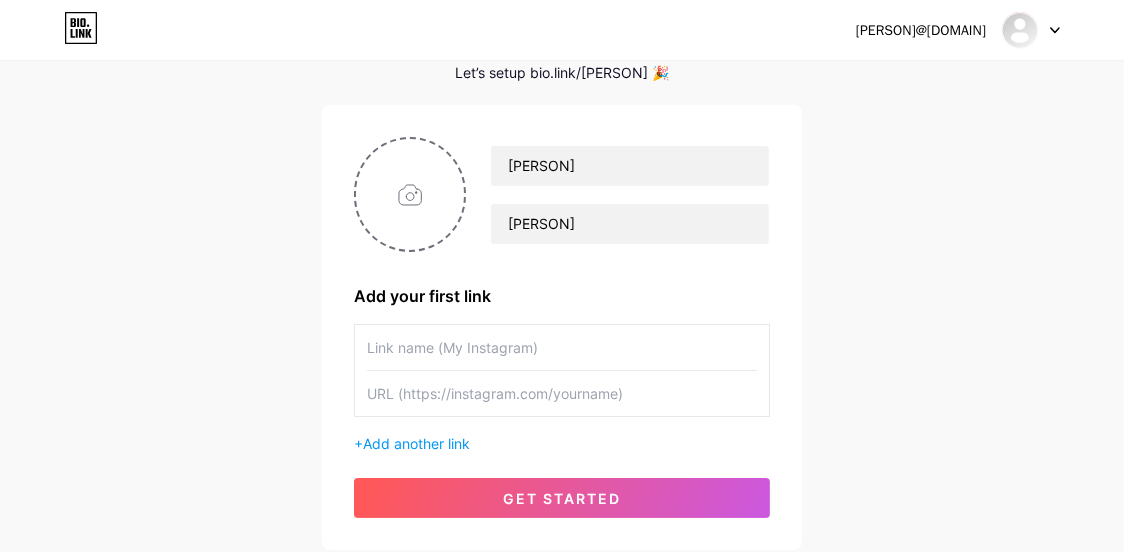 click at bounding box center [562, 347] 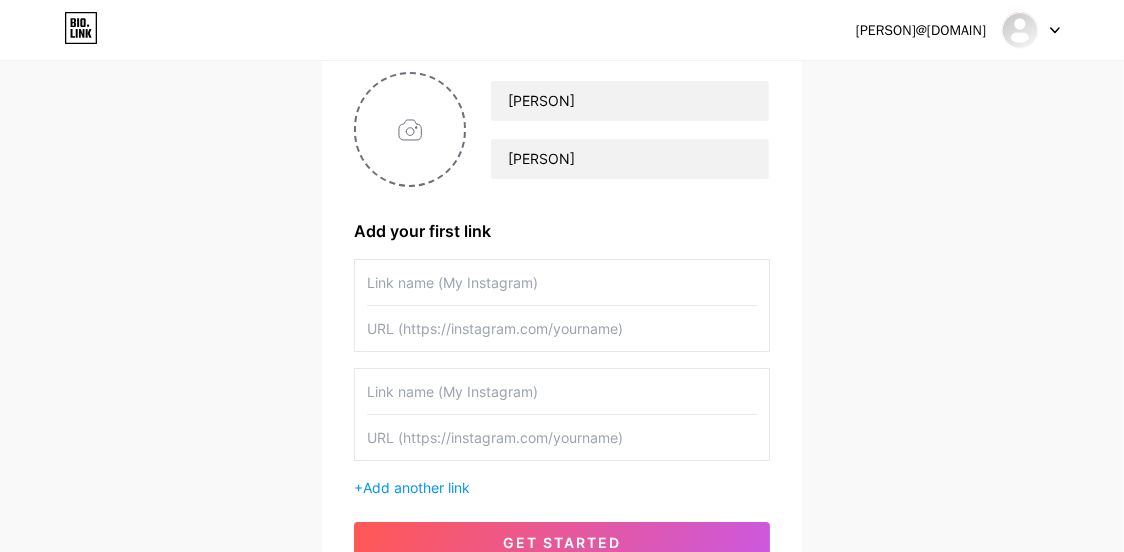 scroll, scrollTop: 199, scrollLeft: 0, axis: vertical 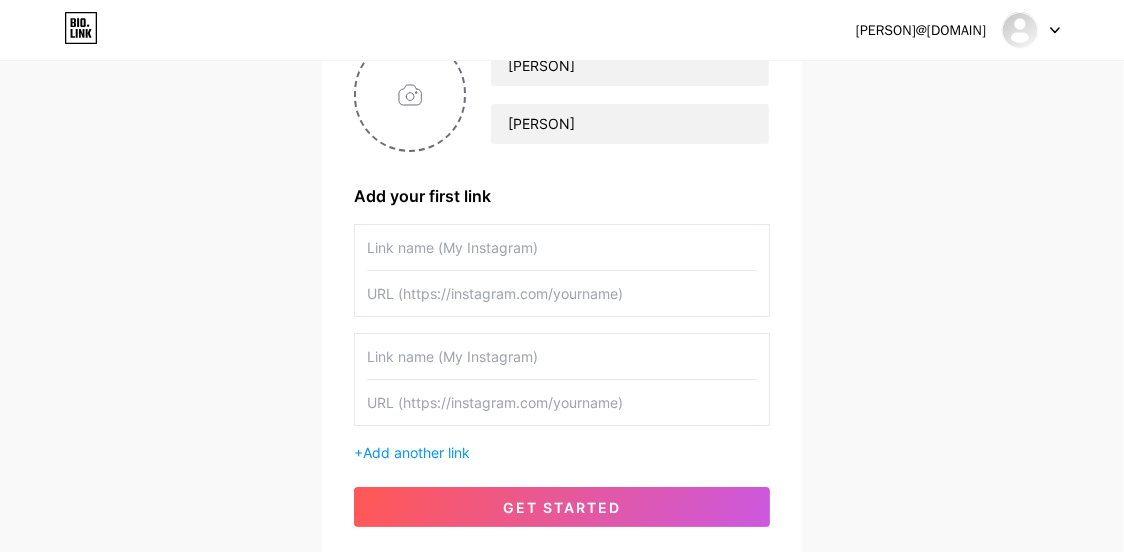 click at bounding box center [562, 247] 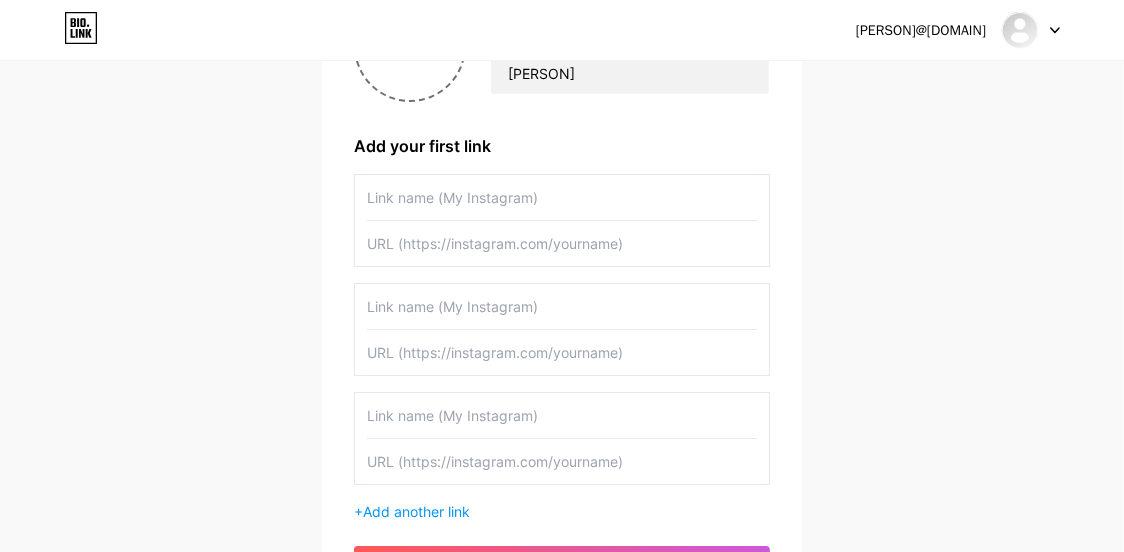 scroll, scrollTop: 199, scrollLeft: 0, axis: vertical 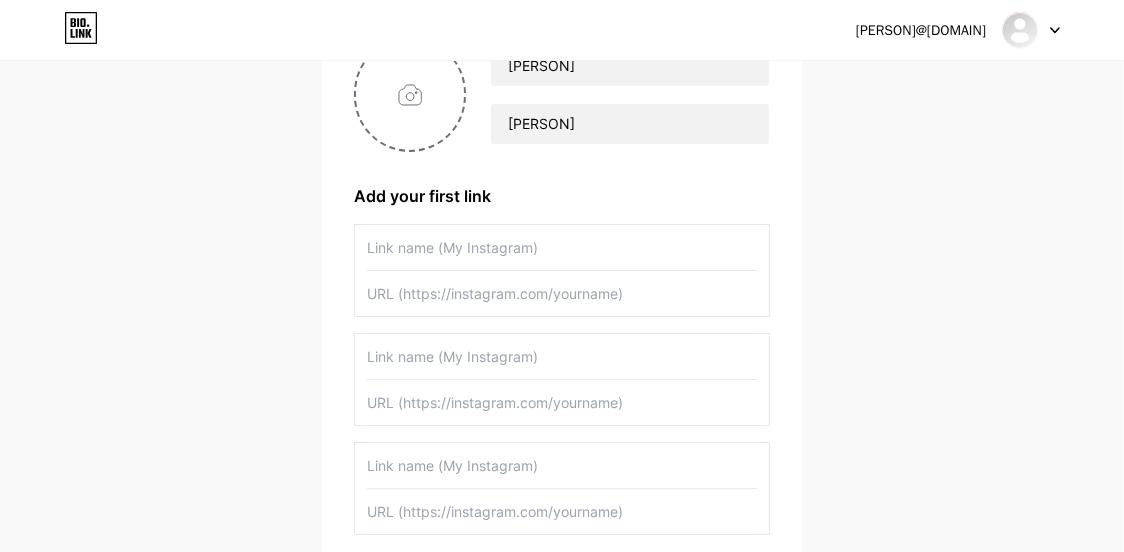 click at bounding box center (562, 247) 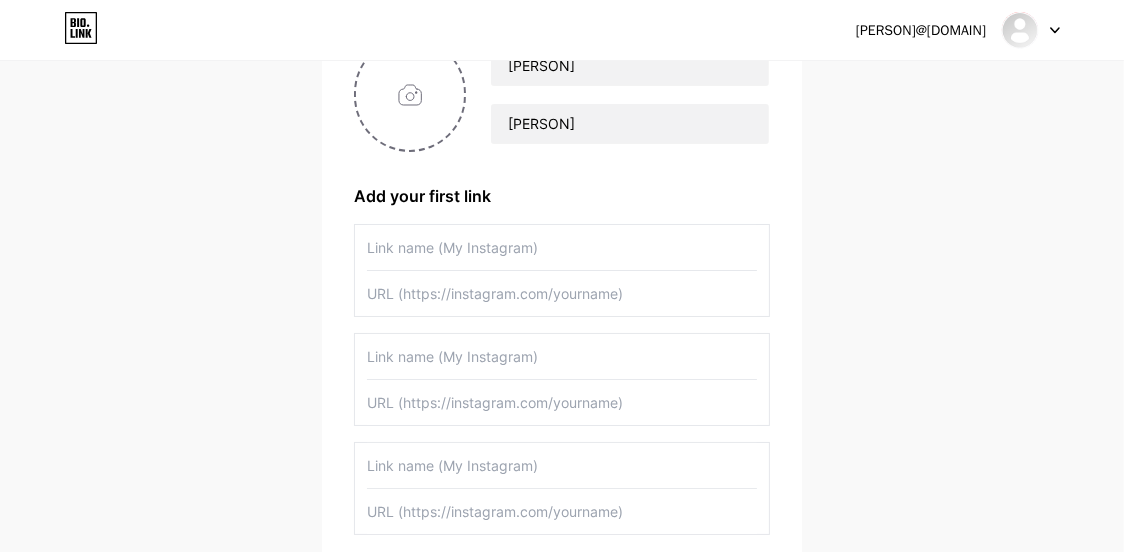 paste on "https://www.instagram.com/[BRAND]/" 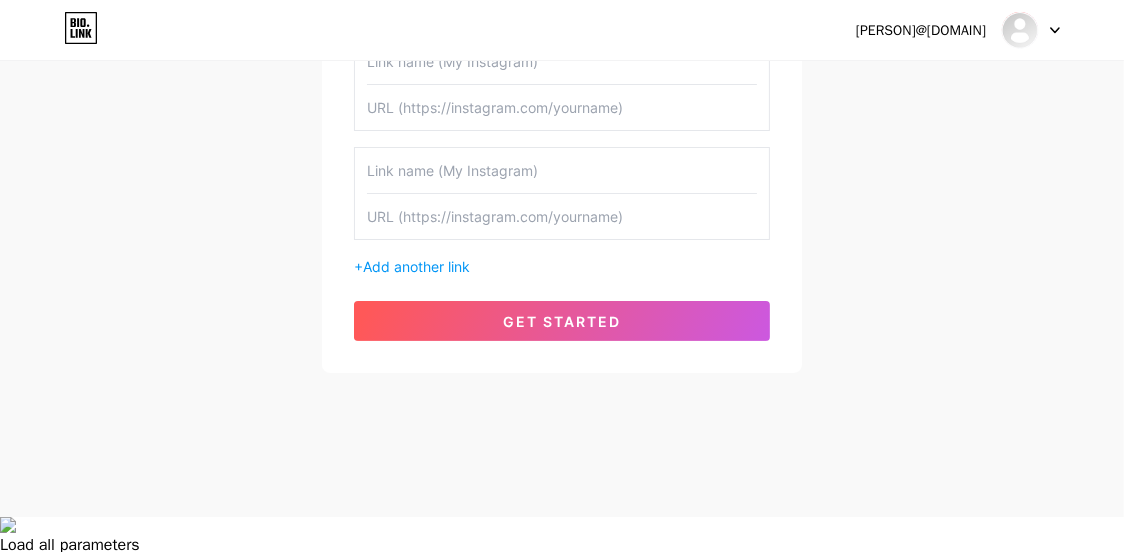 scroll, scrollTop: 496, scrollLeft: 0, axis: vertical 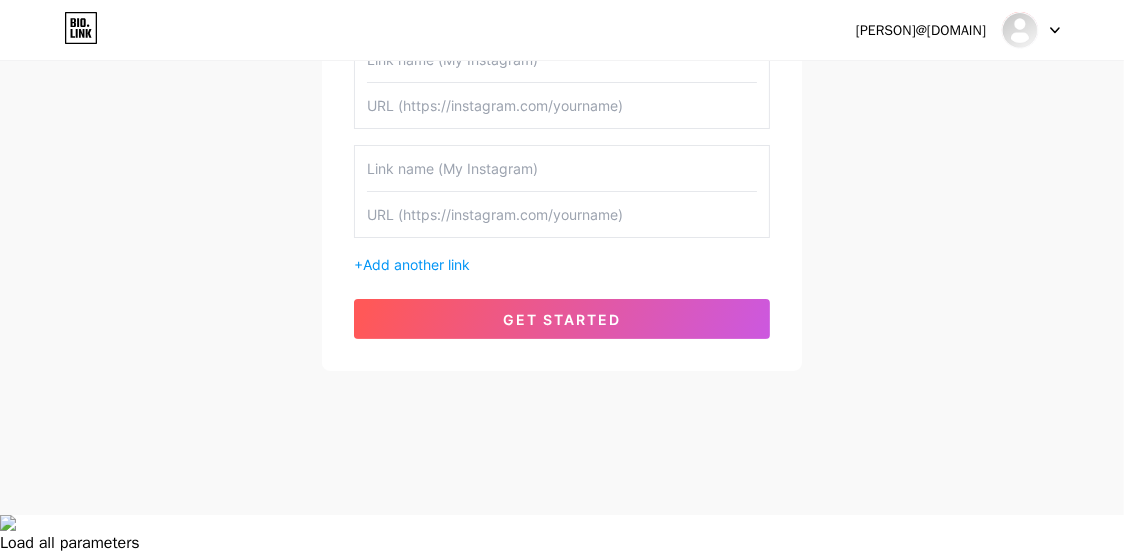 type on "https://www.instagram.com/[BRAND]/" 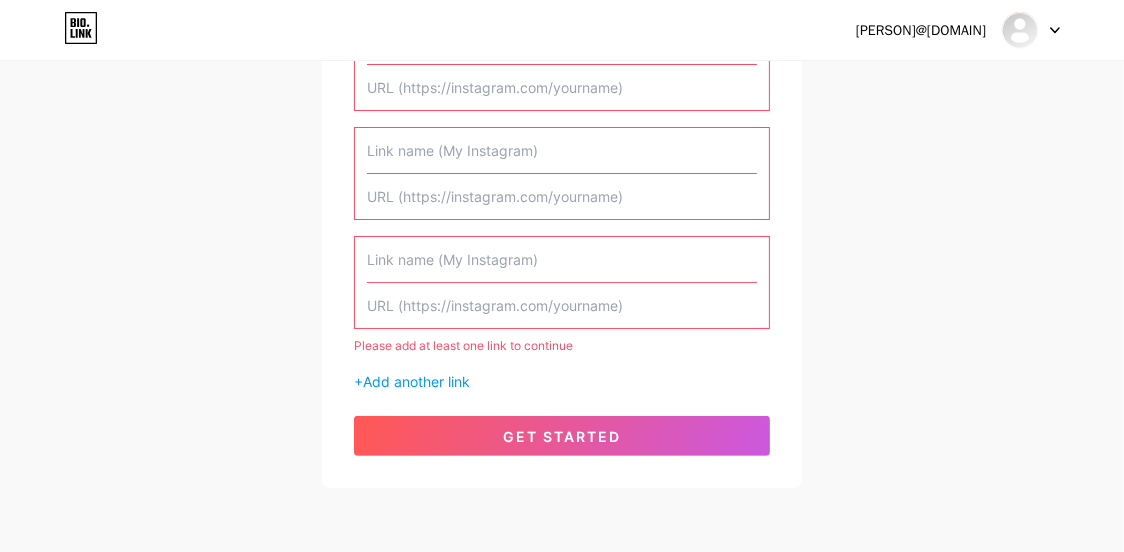 scroll, scrollTop: 322, scrollLeft: 0, axis: vertical 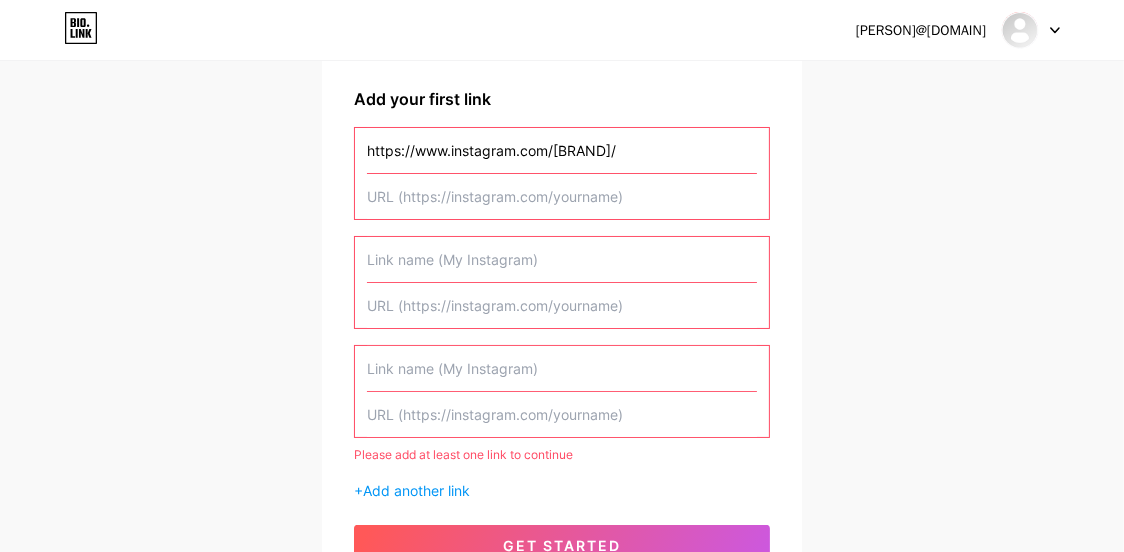 click at bounding box center [562, 196] 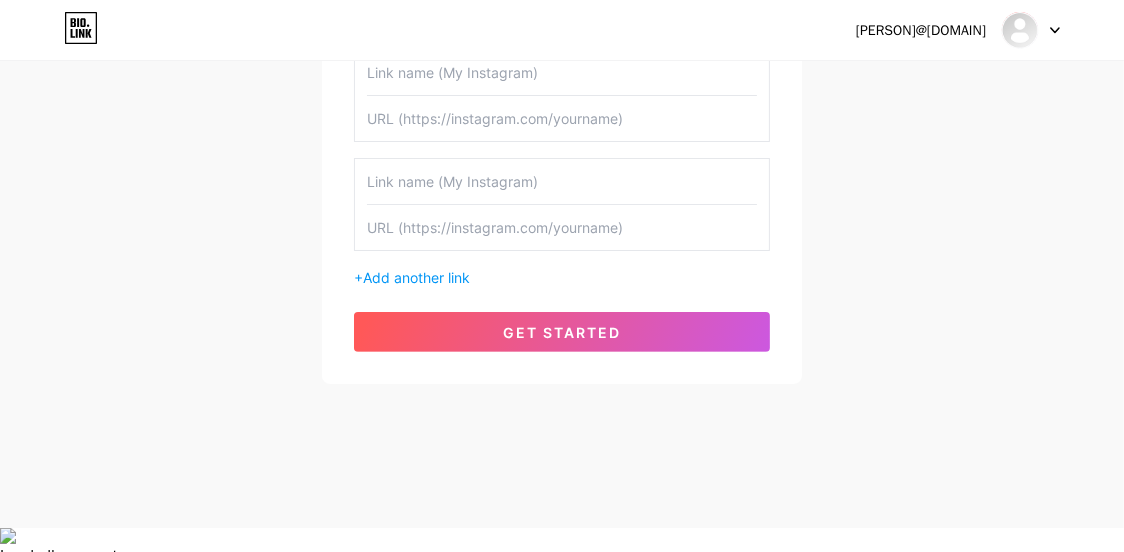 scroll, scrollTop: 522, scrollLeft: 0, axis: vertical 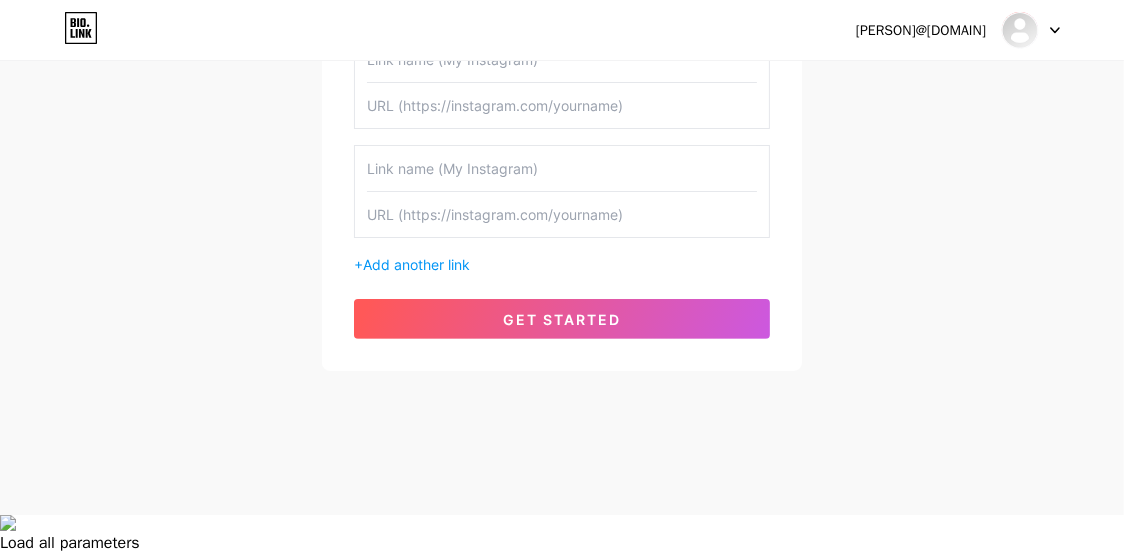 type on "hargafoldinggatemurah" 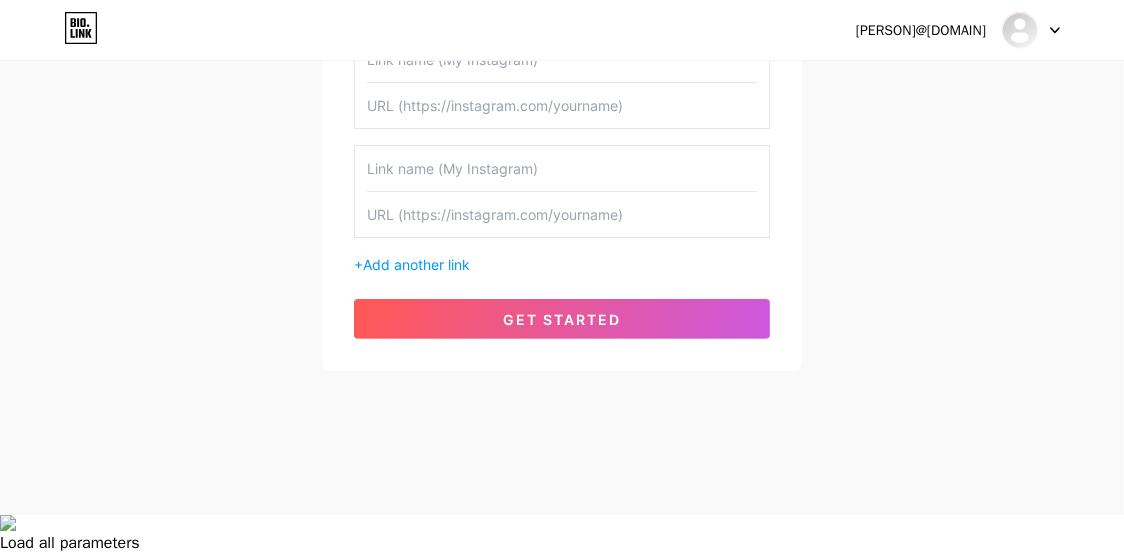 click on "get started" at bounding box center (562, 319) 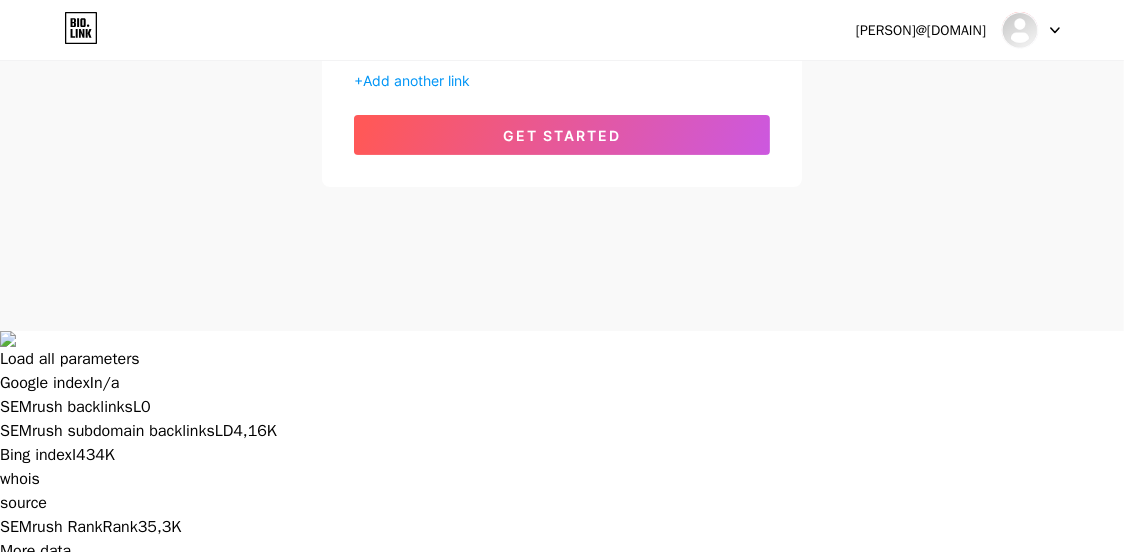 scroll, scrollTop: 340, scrollLeft: 0, axis: vertical 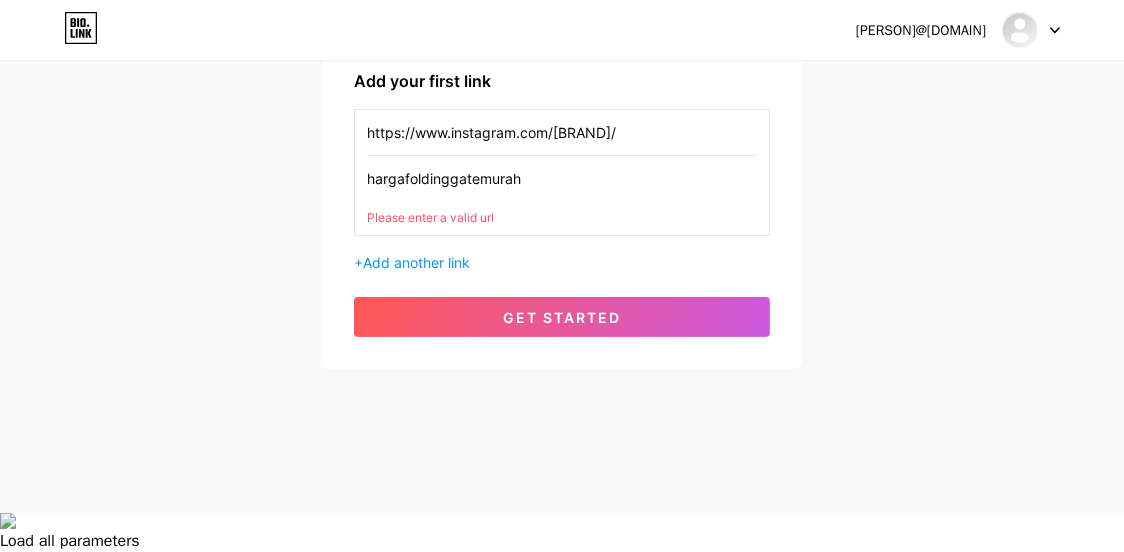 drag, startPoint x: 625, startPoint y: 178, endPoint x: 363, endPoint y: 166, distance: 262.27466 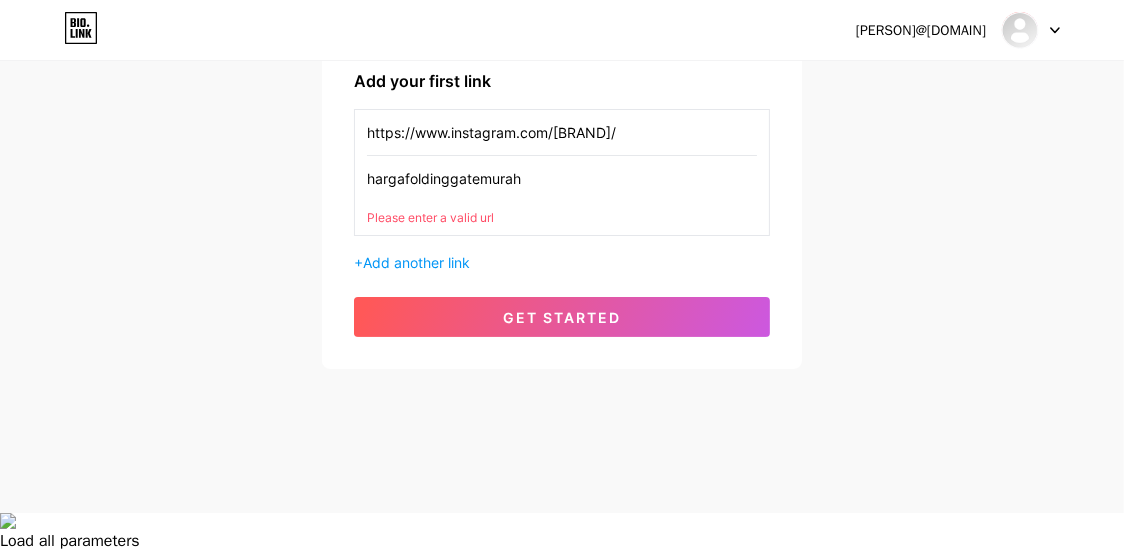 click on "https://www.instagram.com/[BRAND]/ [BRAND] Please enter a valid url" at bounding box center [562, 172] 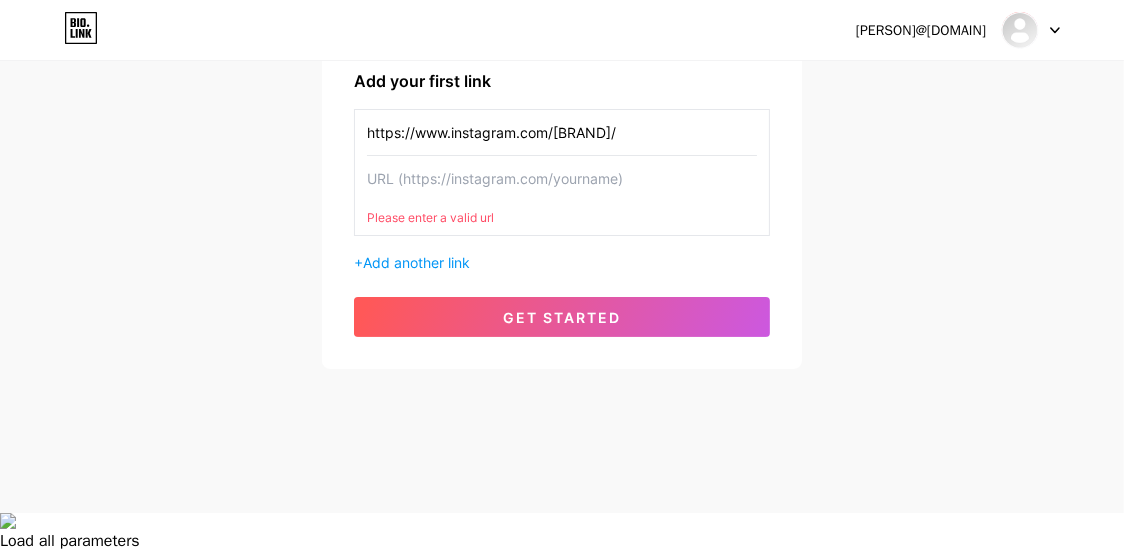 scroll, scrollTop: 305, scrollLeft: 0, axis: vertical 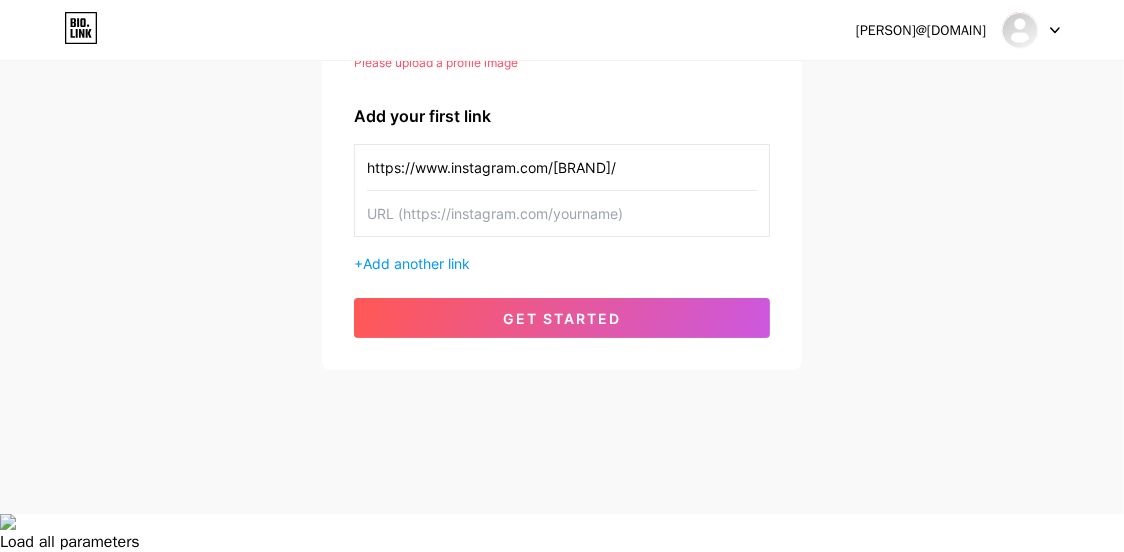 drag, startPoint x: 725, startPoint y: 154, endPoint x: 411, endPoint y: 162, distance: 314.1019 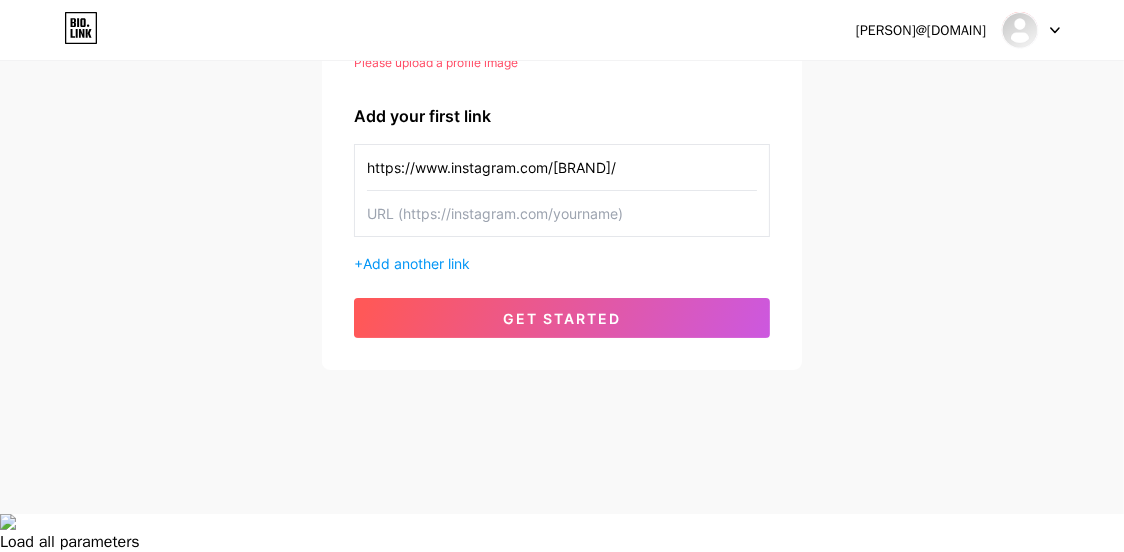 click on "Please upload a profile image [PERSON] [PERSON] Please upload a profile image Add your first link https://www.instagram.com/[BRAND]/ + Add another link get started" at bounding box center [562, 134] 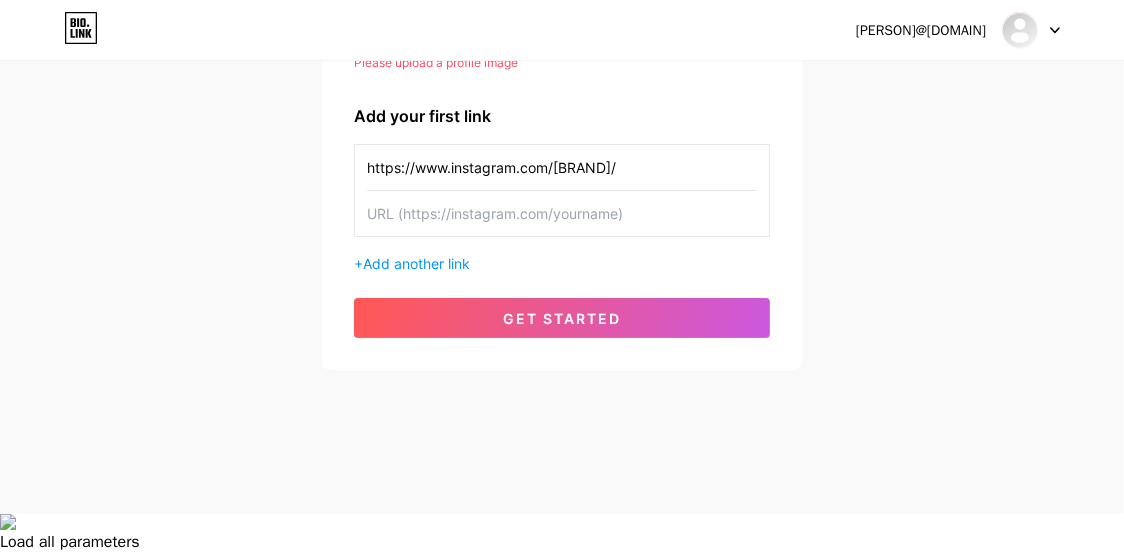 paste on "https://www.instagram.com/[BRAND]/" 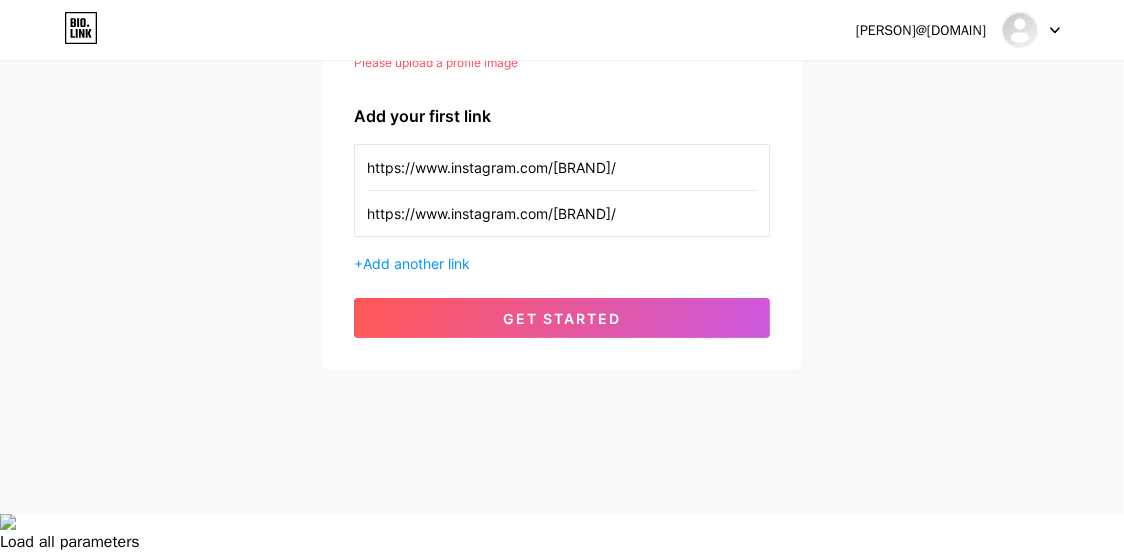 type on "https://www.instagram.com/[BRAND]/" 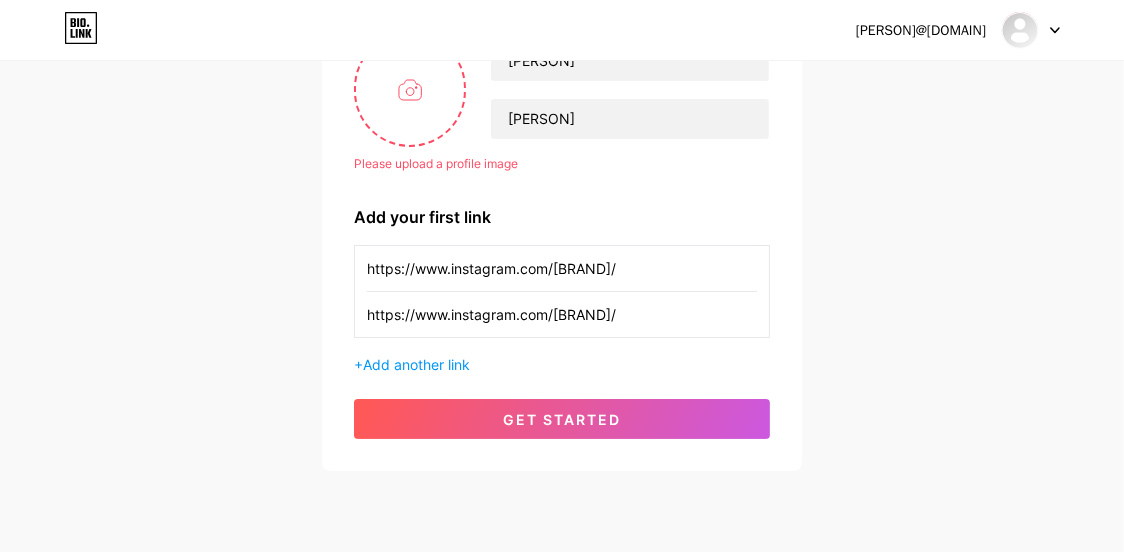 scroll, scrollTop: 205, scrollLeft: 0, axis: vertical 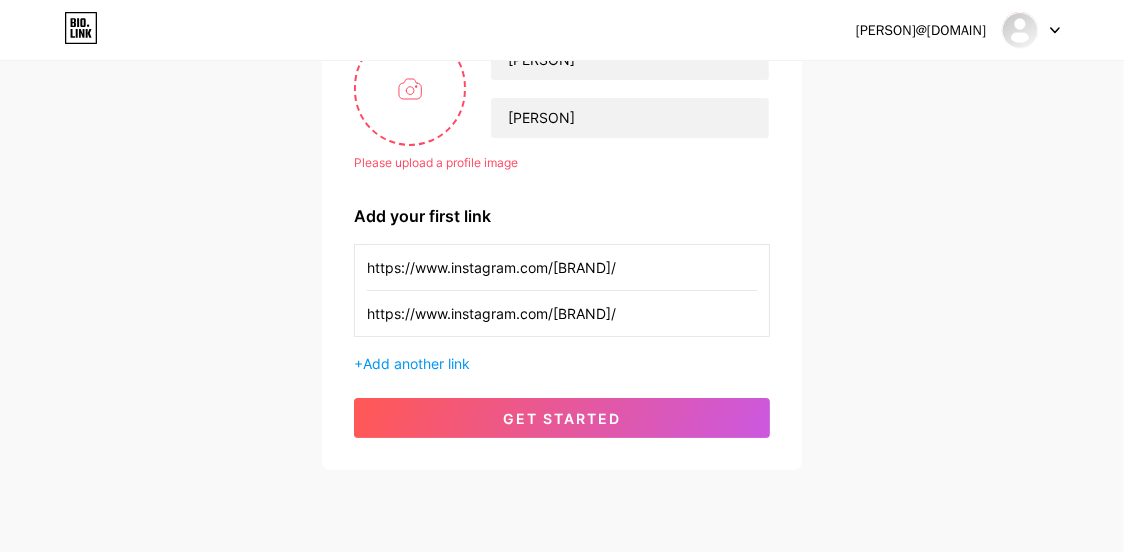 drag, startPoint x: 724, startPoint y: 263, endPoint x: 365, endPoint y: 262, distance: 359.0014 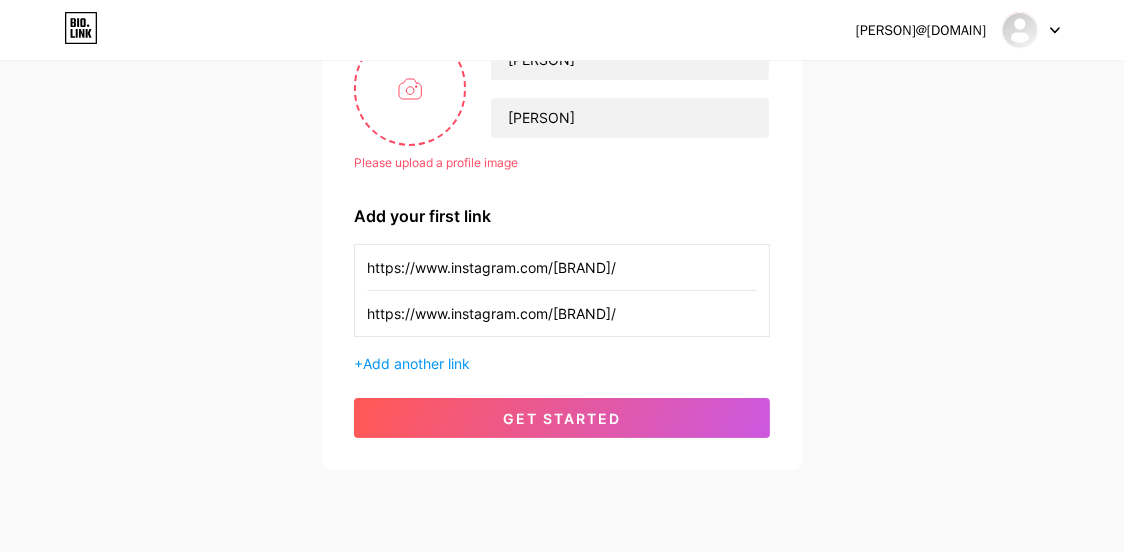 click on "https://www.instagram.com/hargafoldinggatemurah/   https://www.instagram.com/hargafoldinggatemurah/" at bounding box center [562, 290] 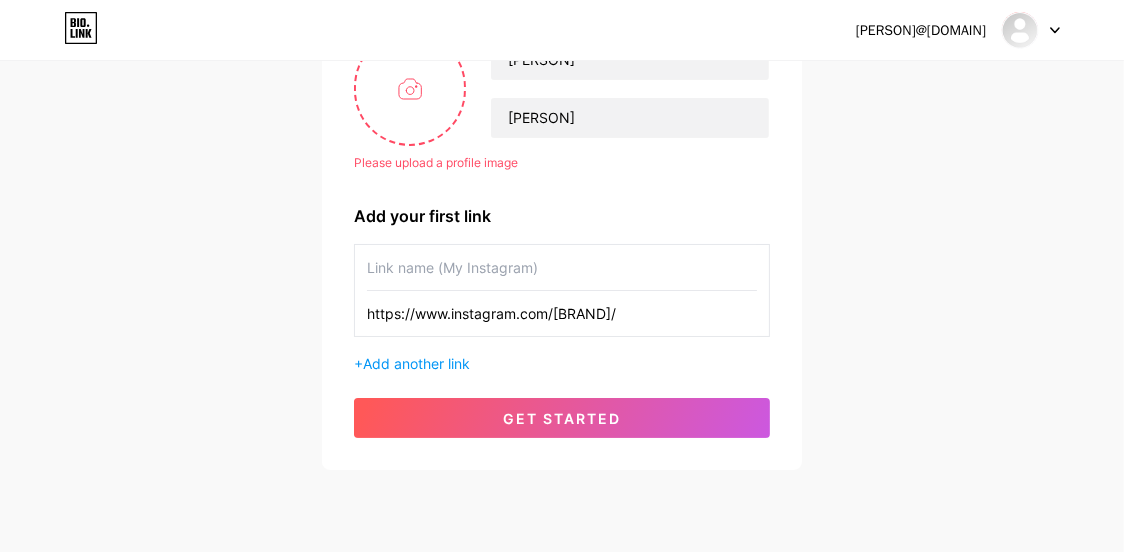 click at bounding box center (562, 267) 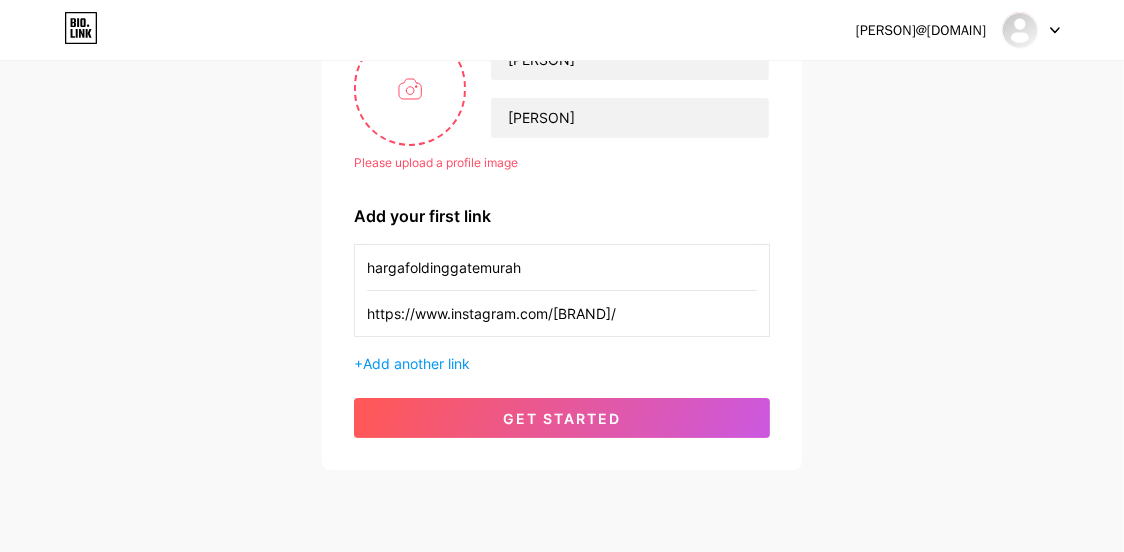 type on "[USERNAME]" 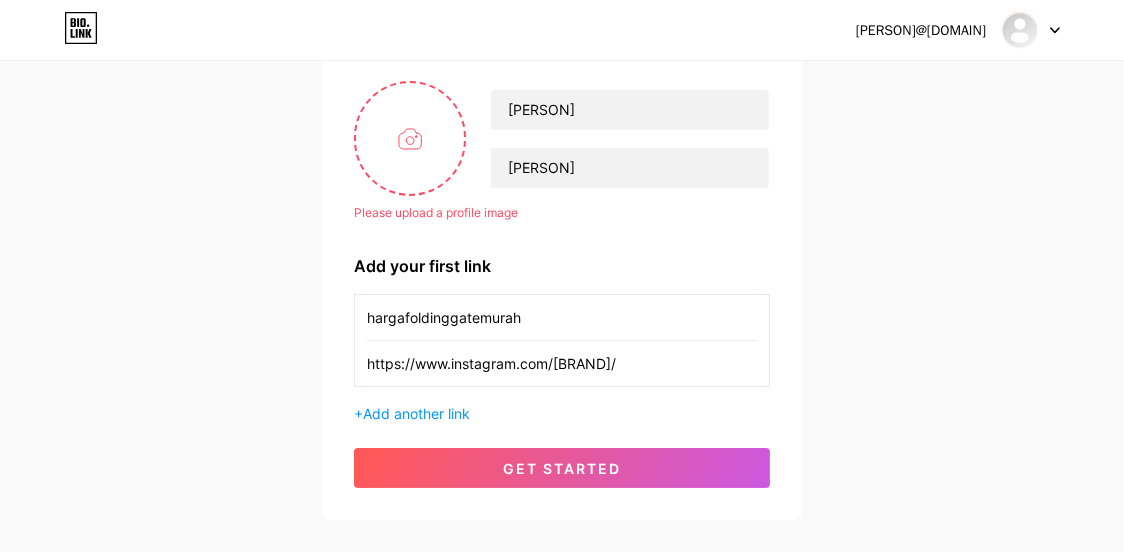 scroll, scrollTop: 105, scrollLeft: 0, axis: vertical 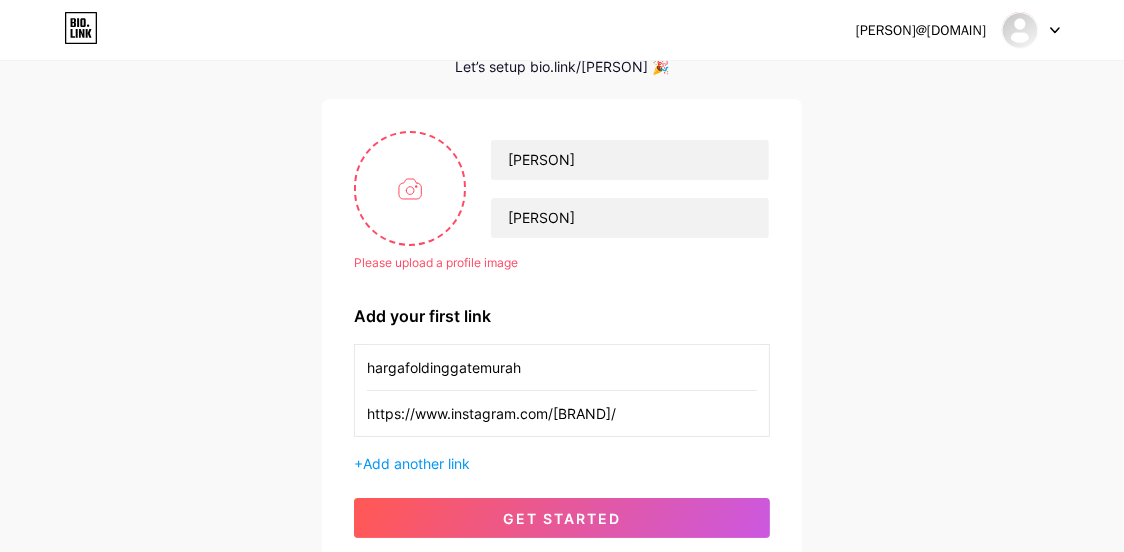 click at bounding box center [410, 188] 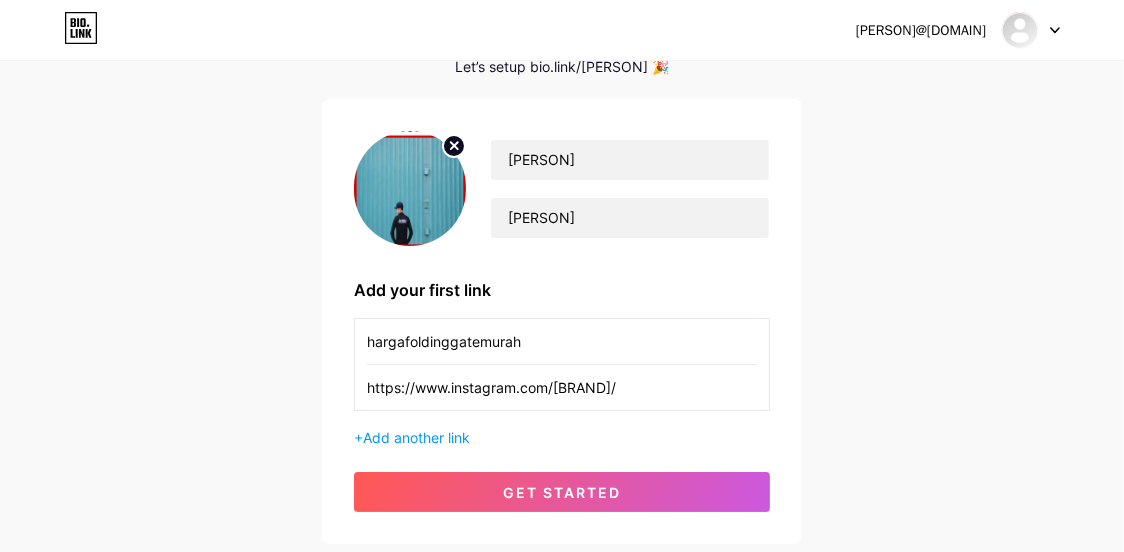 click on "get started" at bounding box center [562, 492] 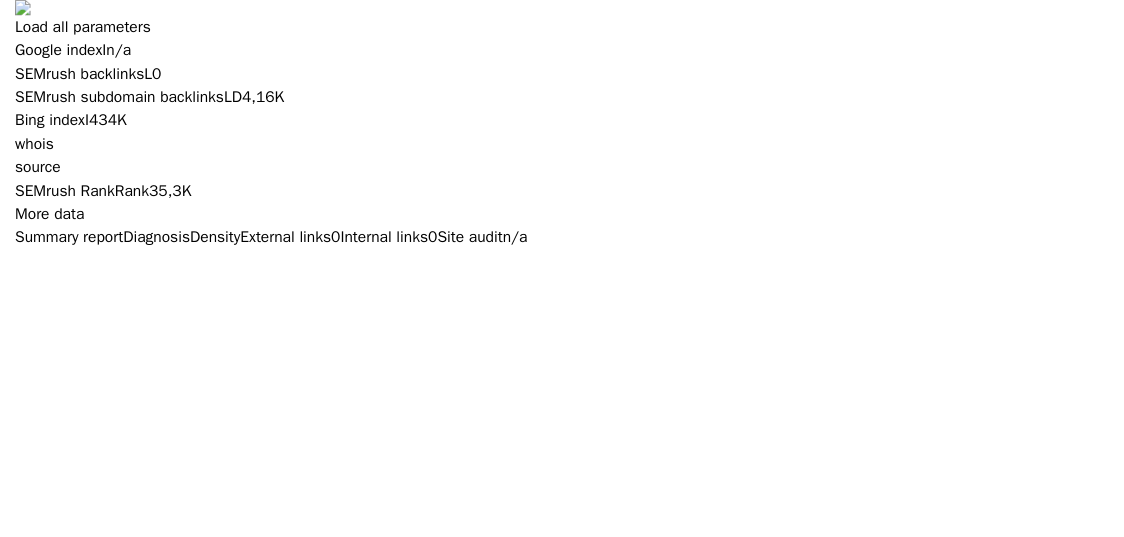 scroll, scrollTop: 0, scrollLeft: 0, axis: both 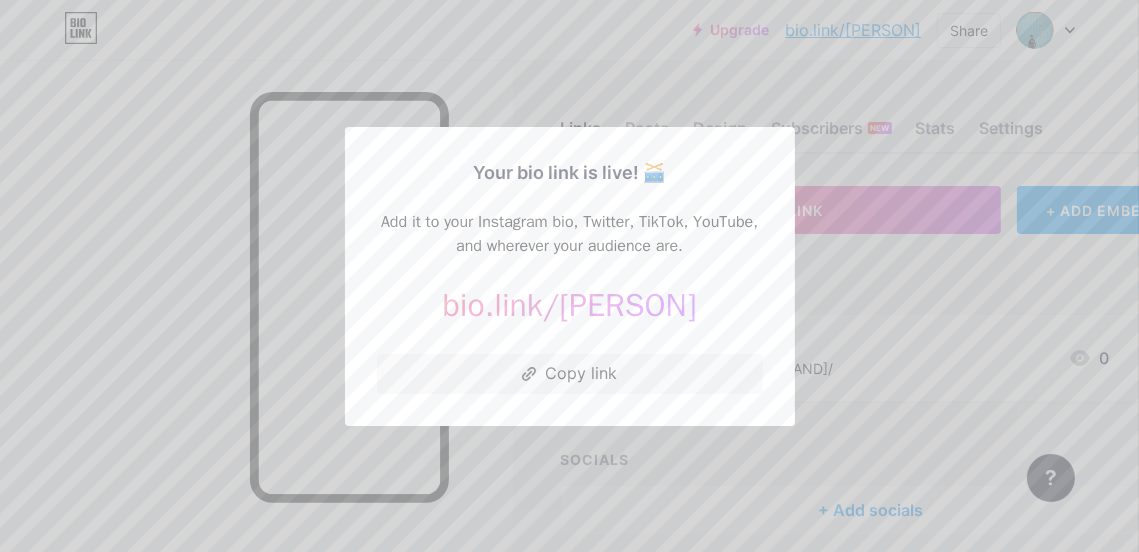 click on "Copy link" at bounding box center [570, 374] 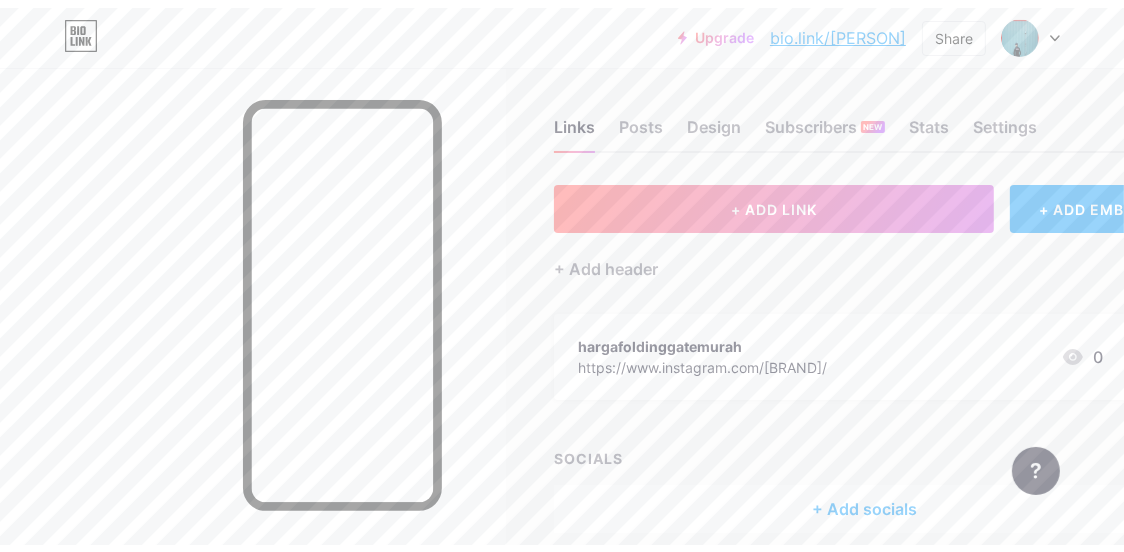 scroll, scrollTop: 0, scrollLeft: 0, axis: both 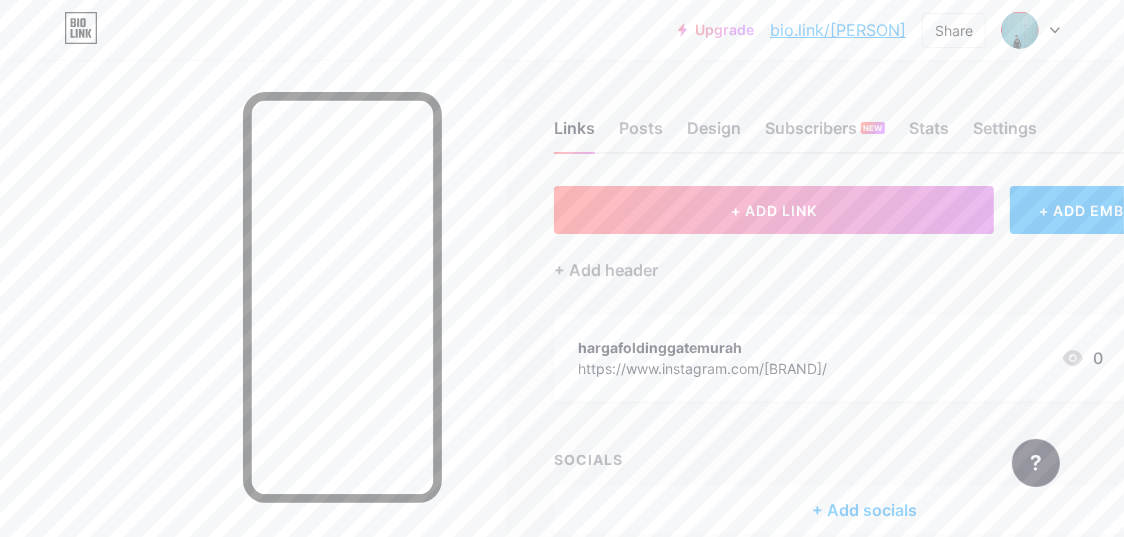 click at bounding box center [1031, 30] 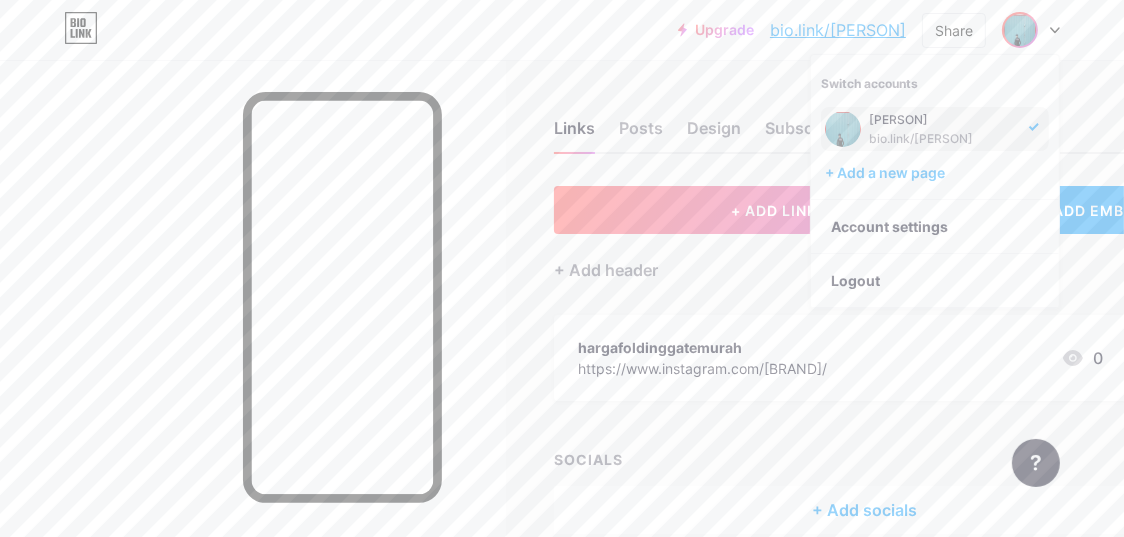 click on "Account settings" at bounding box center [935, 227] 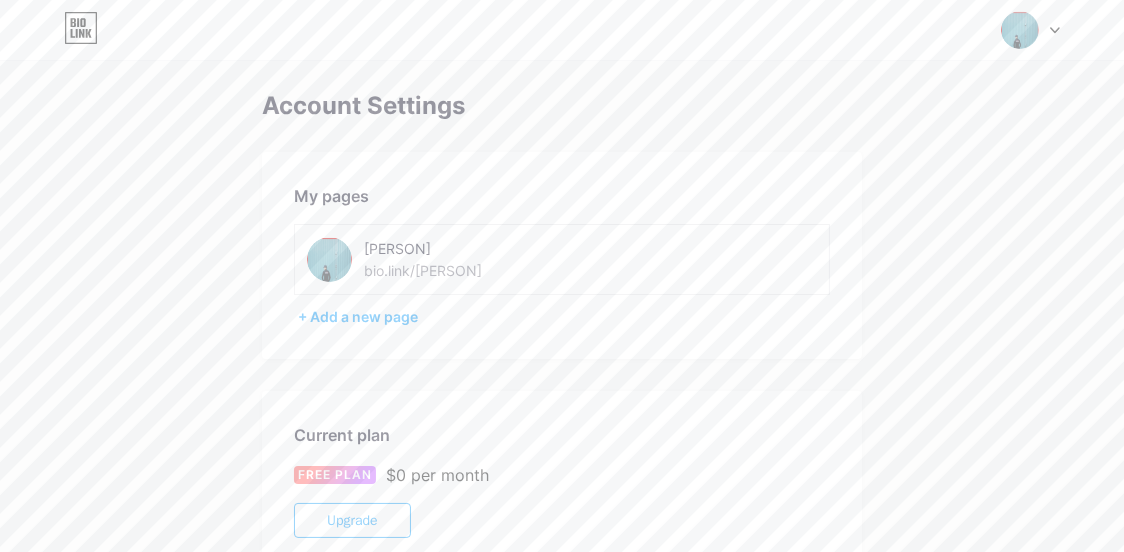 click on "[USERNAME]" at bounding box center [456, 248] 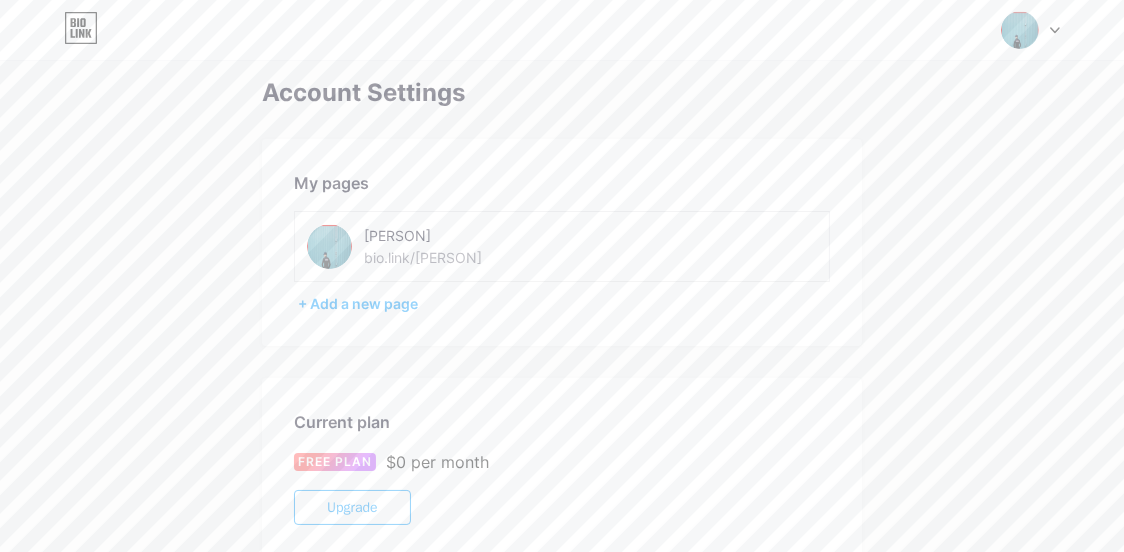 scroll, scrollTop: 0, scrollLeft: 0, axis: both 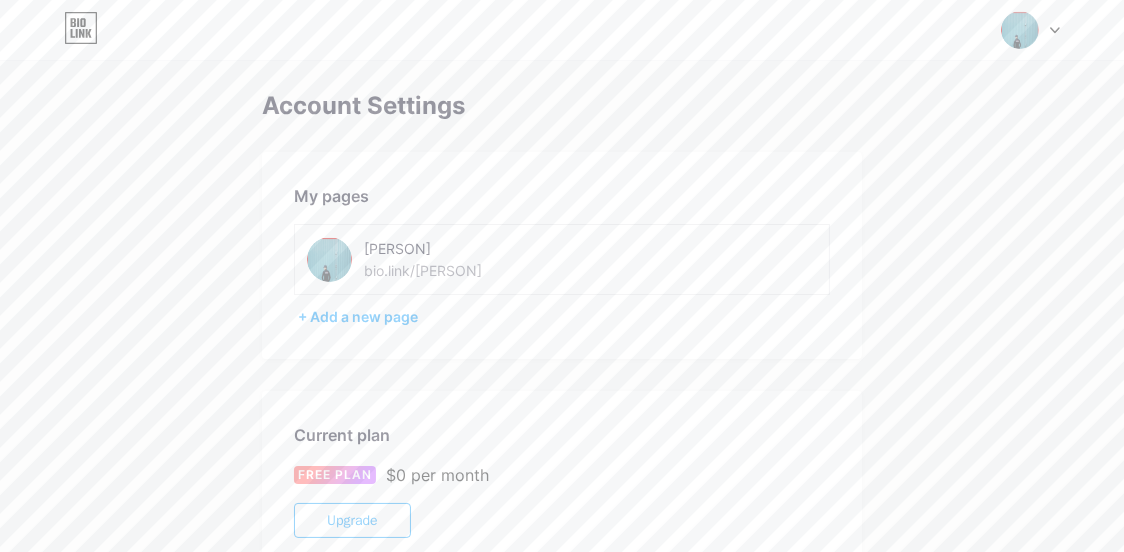 click on "[USERNAME]" at bounding box center [456, 248] 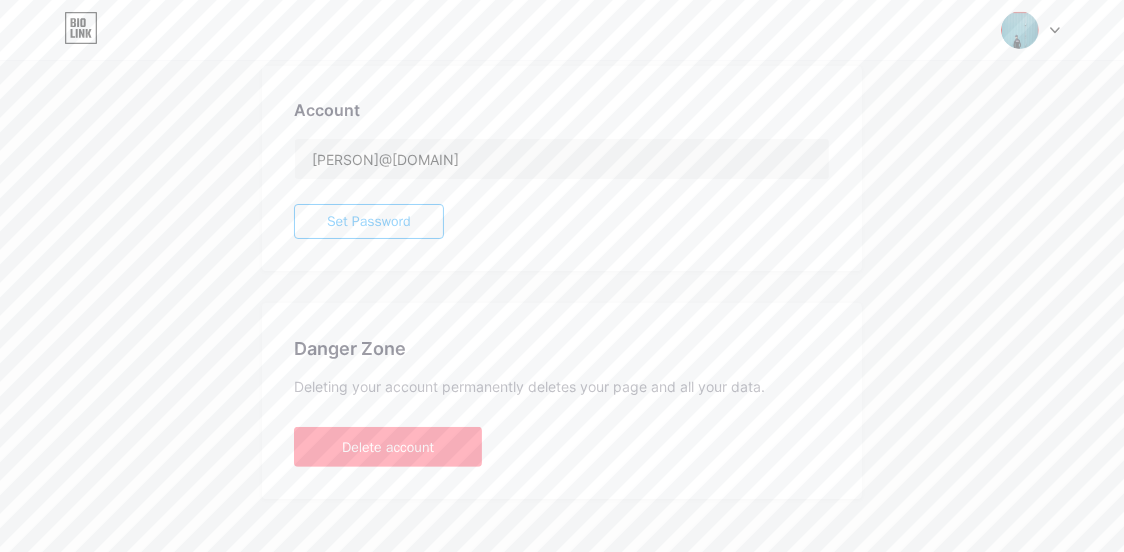 scroll, scrollTop: 500, scrollLeft: 0, axis: vertical 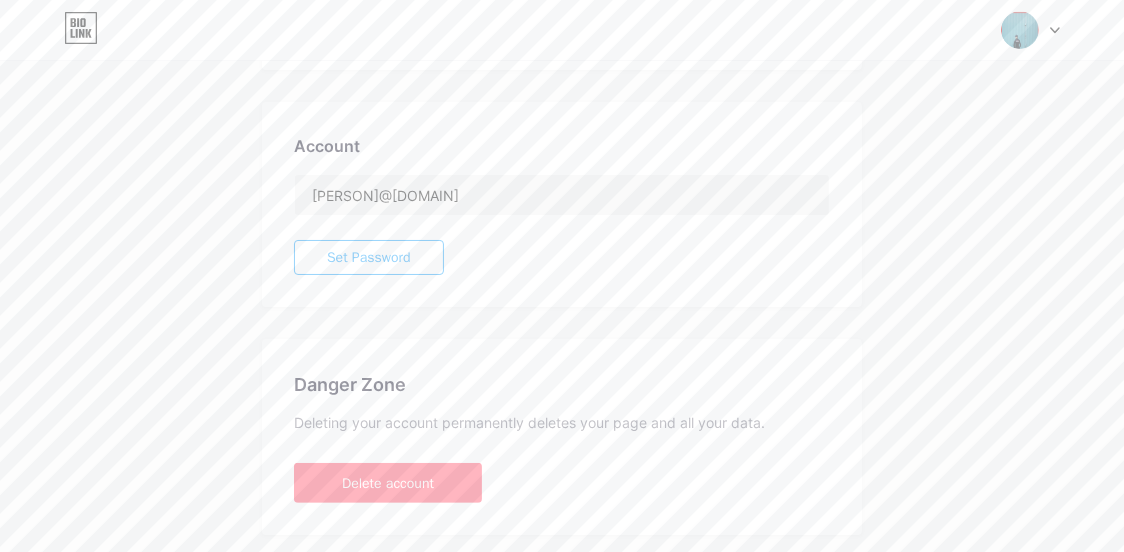 click on "Set Password" at bounding box center (369, 257) 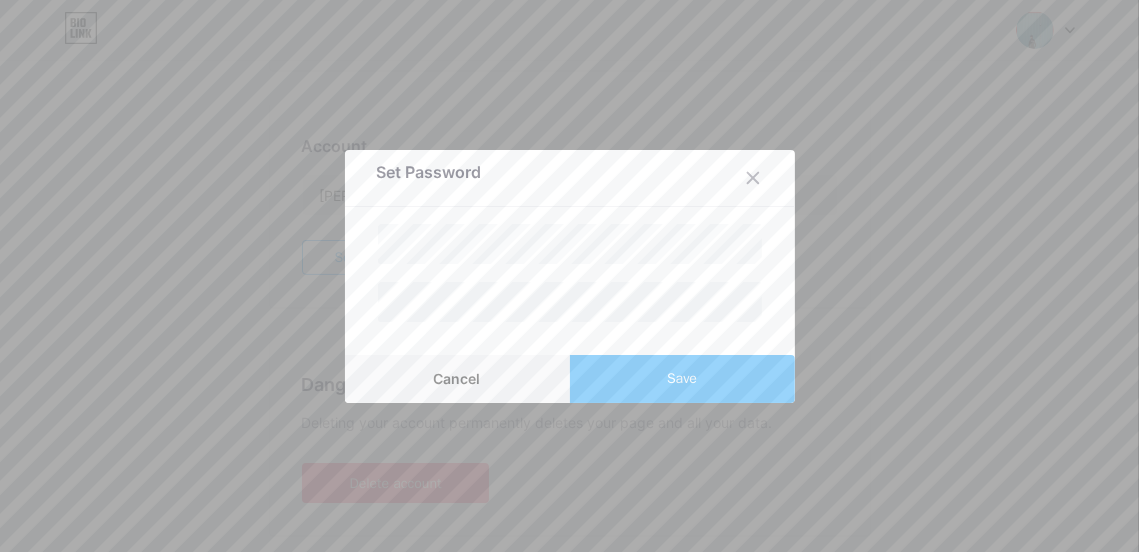 click on "Save" at bounding box center [682, 379] 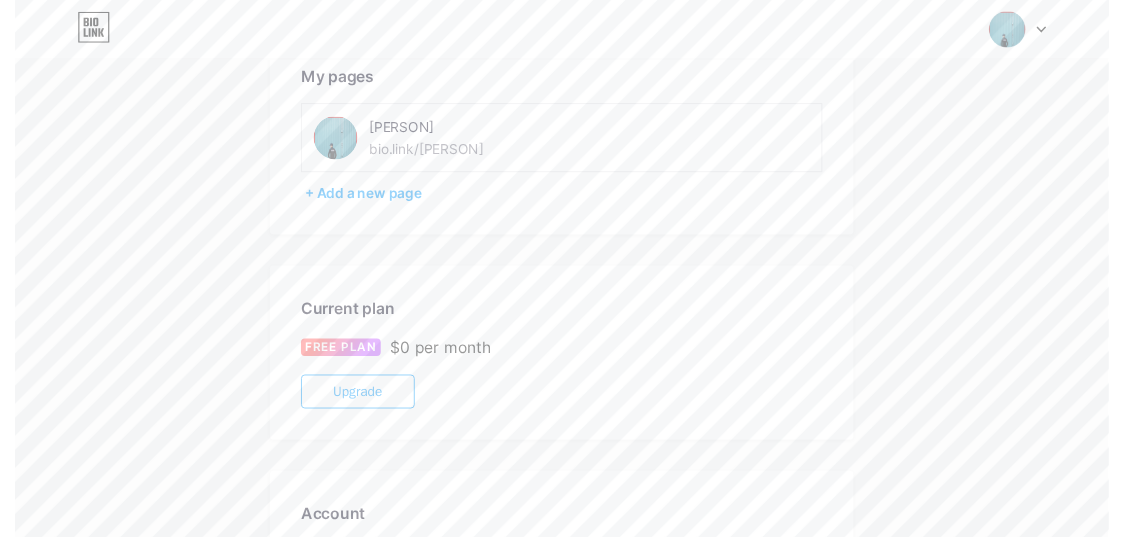 scroll, scrollTop: 0, scrollLeft: 0, axis: both 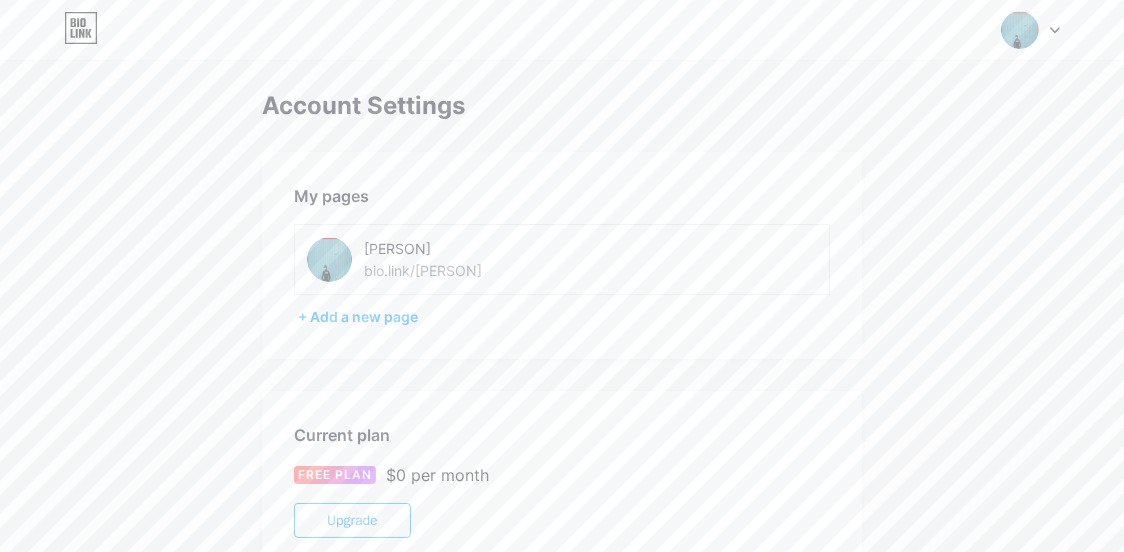 click on "+ Add a new page" at bounding box center (564, 317) 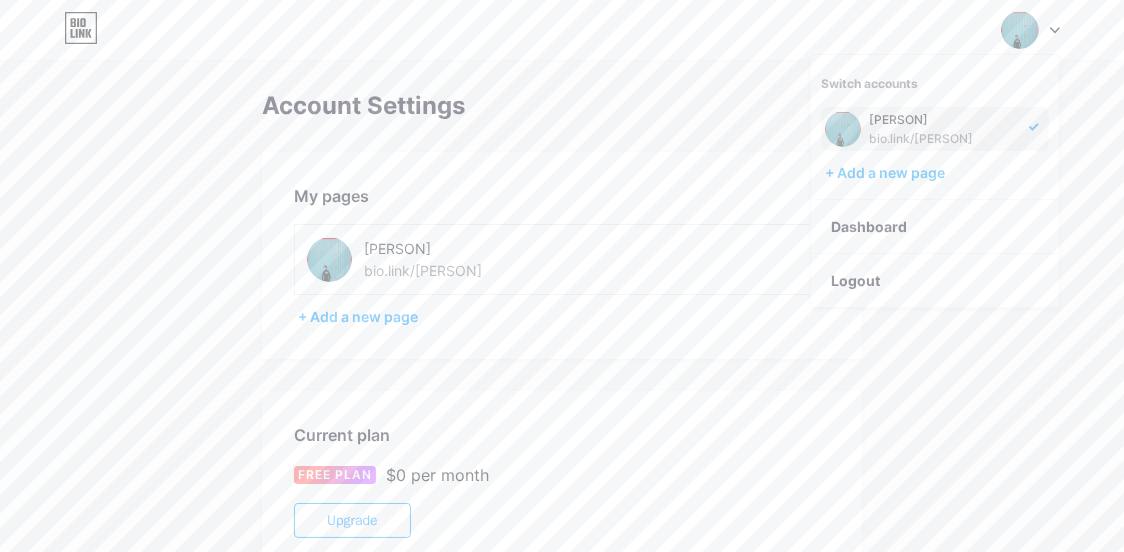 click on "Dashboard" at bounding box center [935, 227] 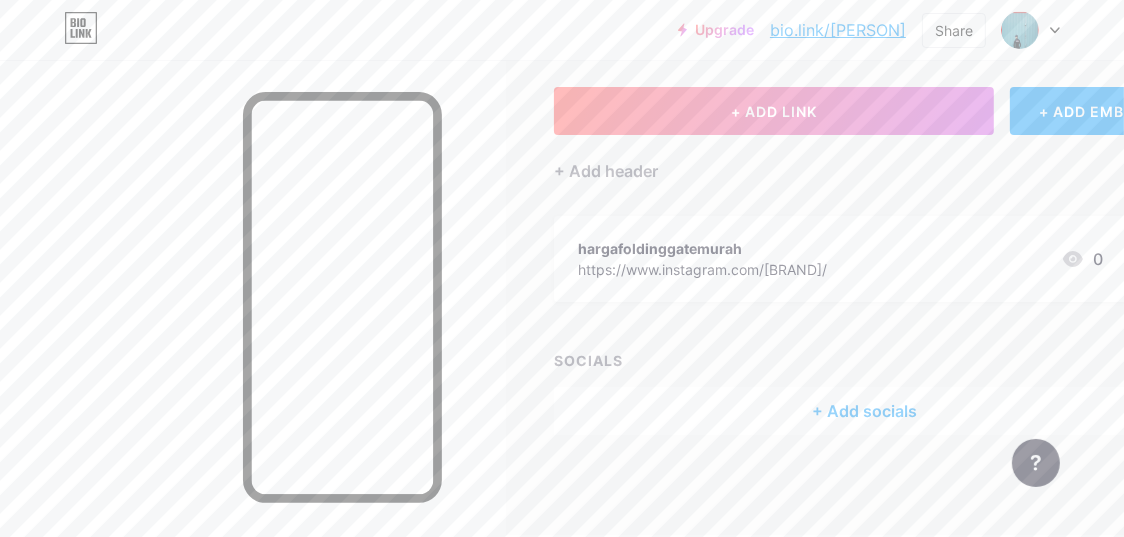 scroll, scrollTop: 135, scrollLeft: 0, axis: vertical 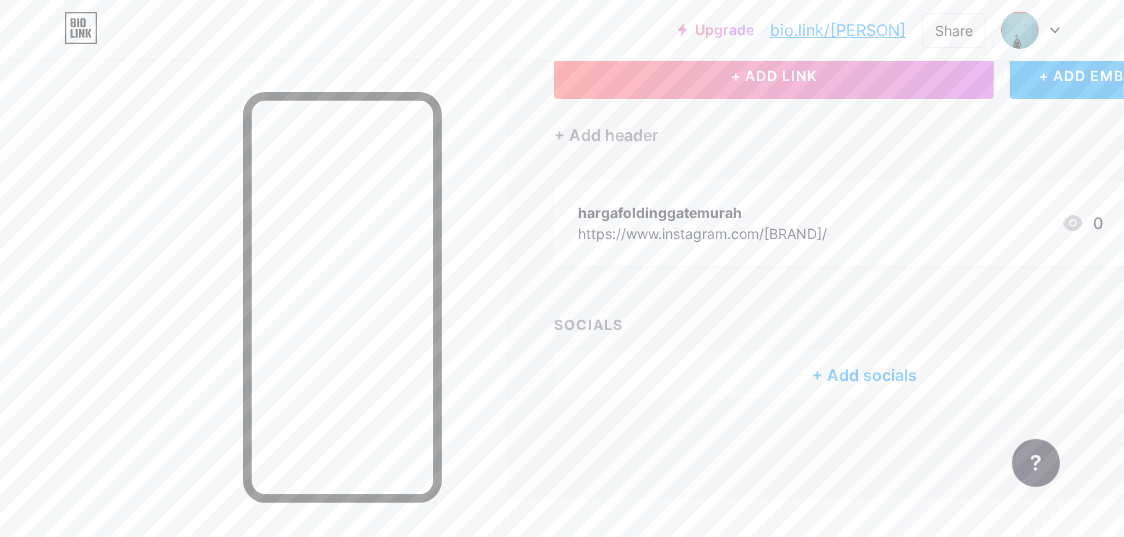 click on "+ ADD LINK" at bounding box center (774, 75) 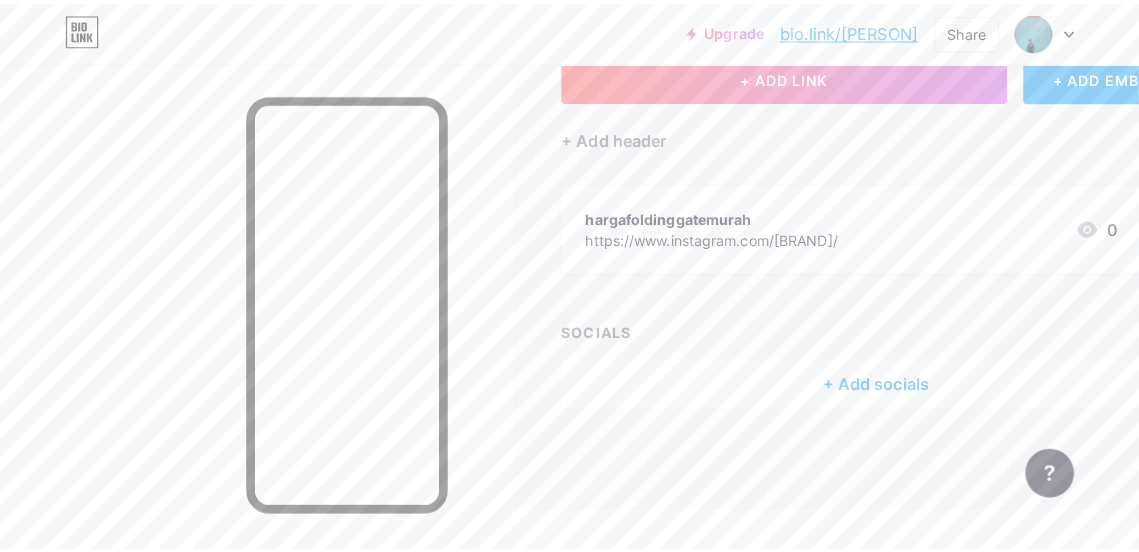scroll, scrollTop: 119, scrollLeft: 0, axis: vertical 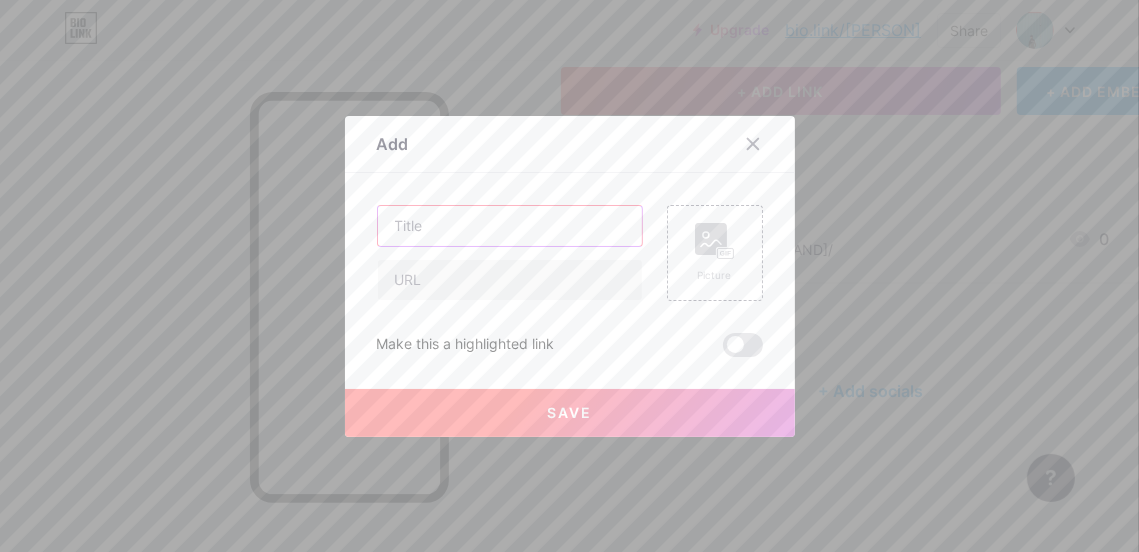 click at bounding box center (510, 226) 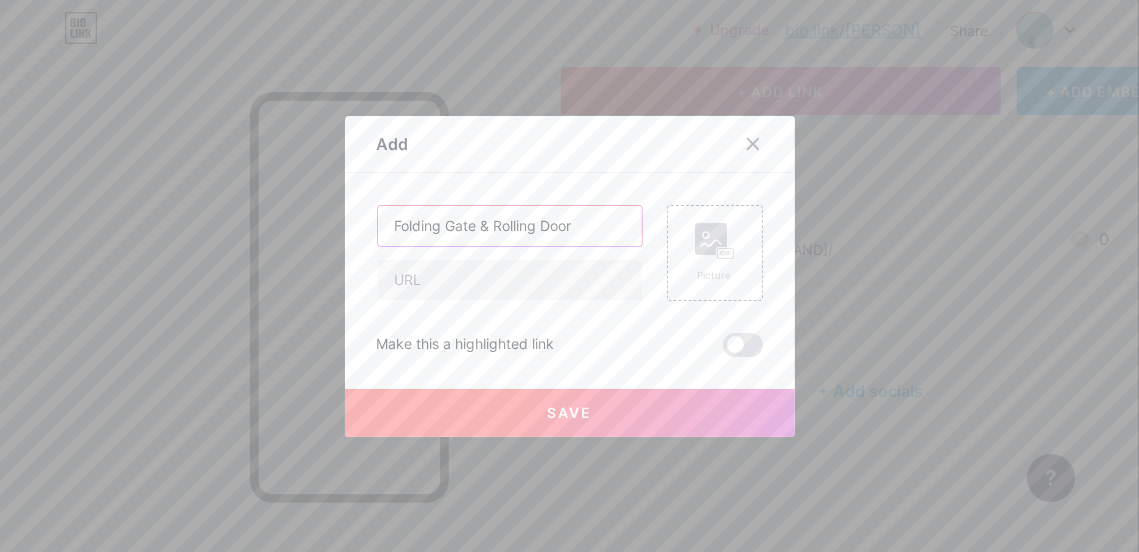 click on "Folding Gate & Rolling Door" at bounding box center (510, 226) 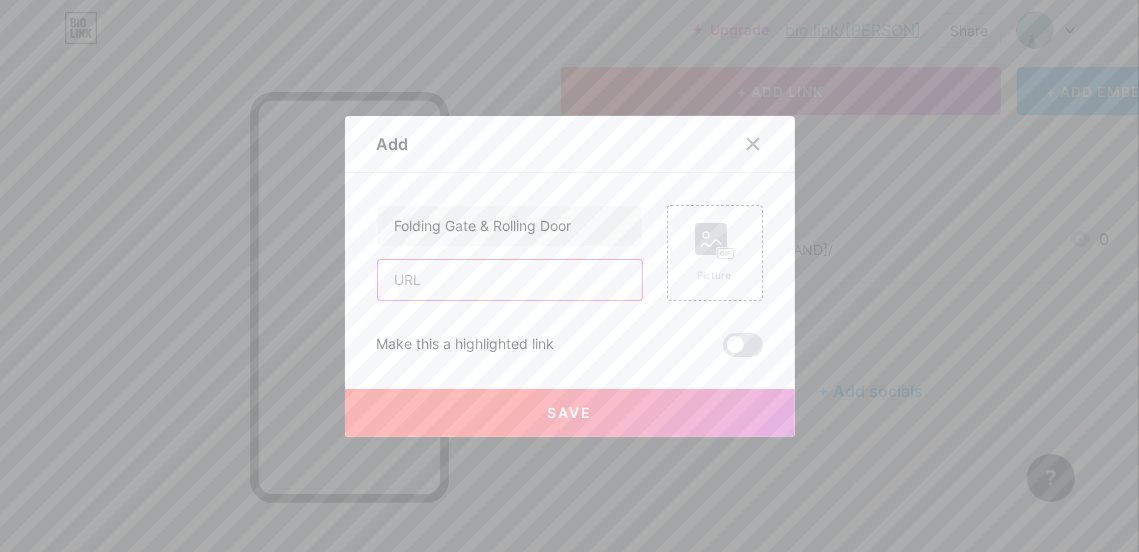 click at bounding box center [510, 280] 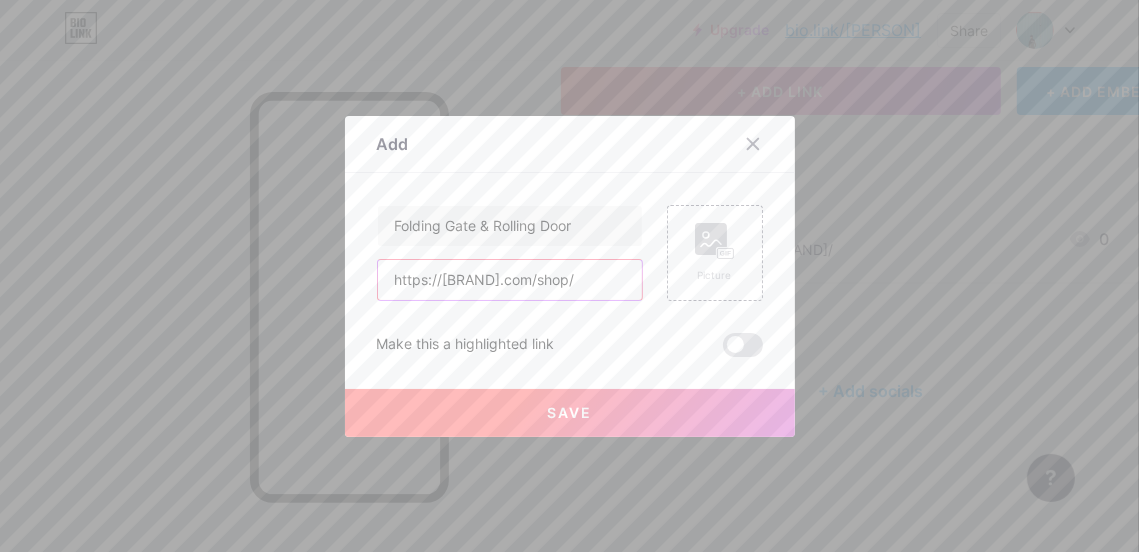 type on "https://arimatadoors.com/shop/" 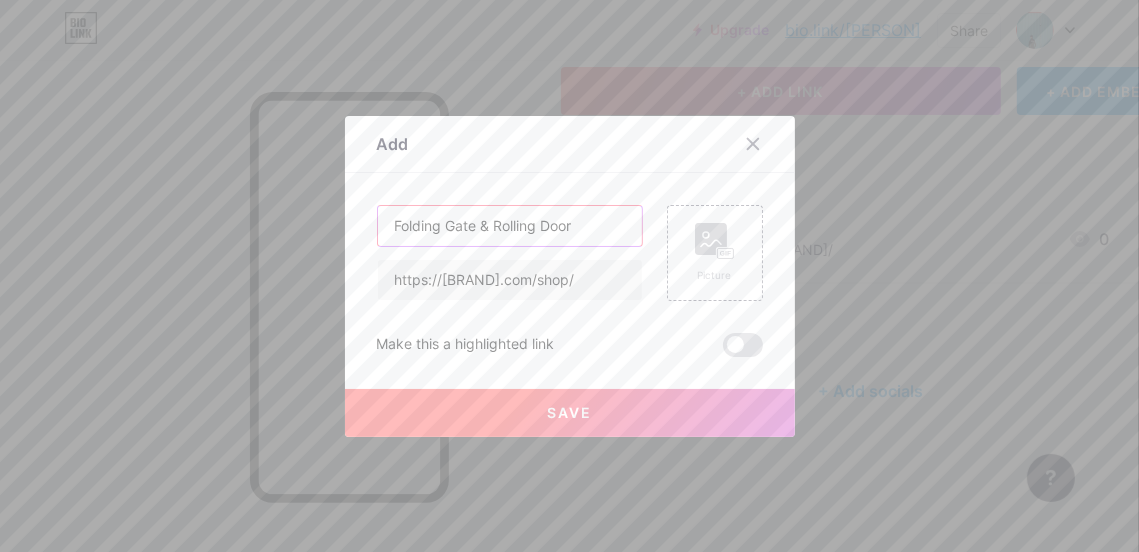 click on "Folding Gate & Rolling Door" at bounding box center (510, 226) 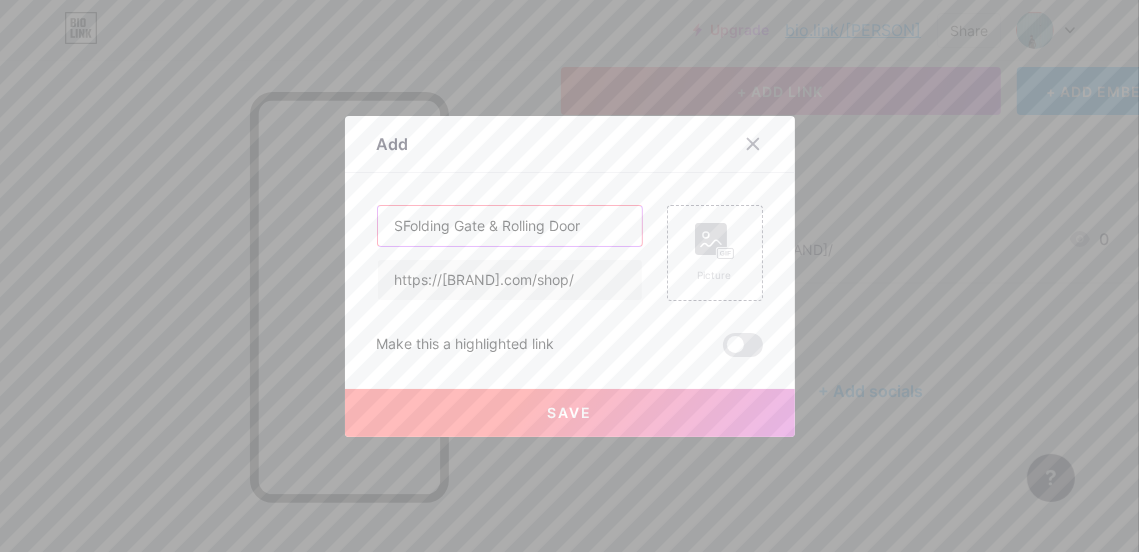 type on "Folding Gate & Rolling Door" 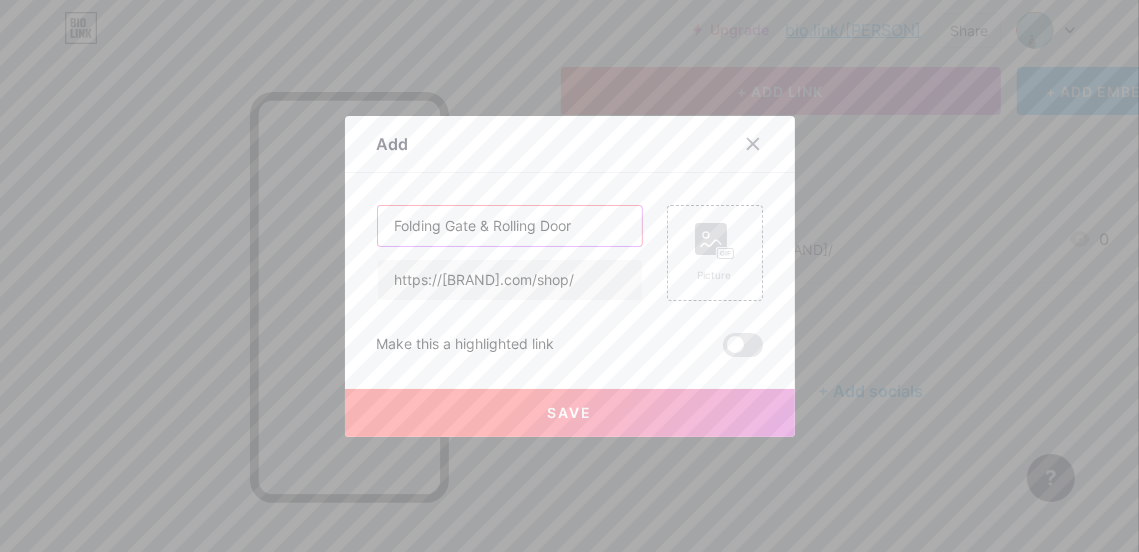 click on "Folding Gate & Rolling Door" at bounding box center (510, 226) 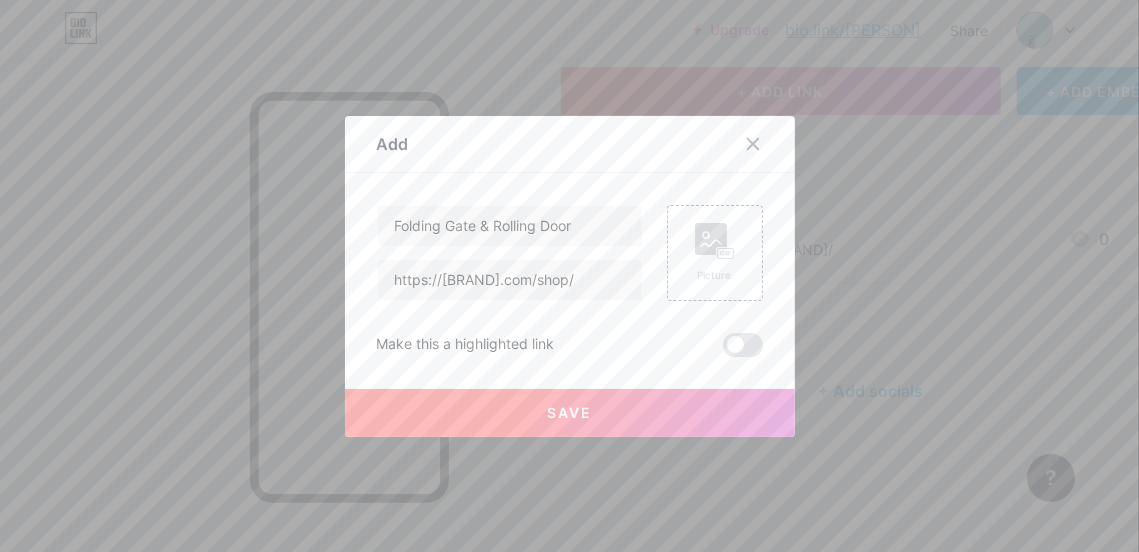 click at bounding box center (743, 345) 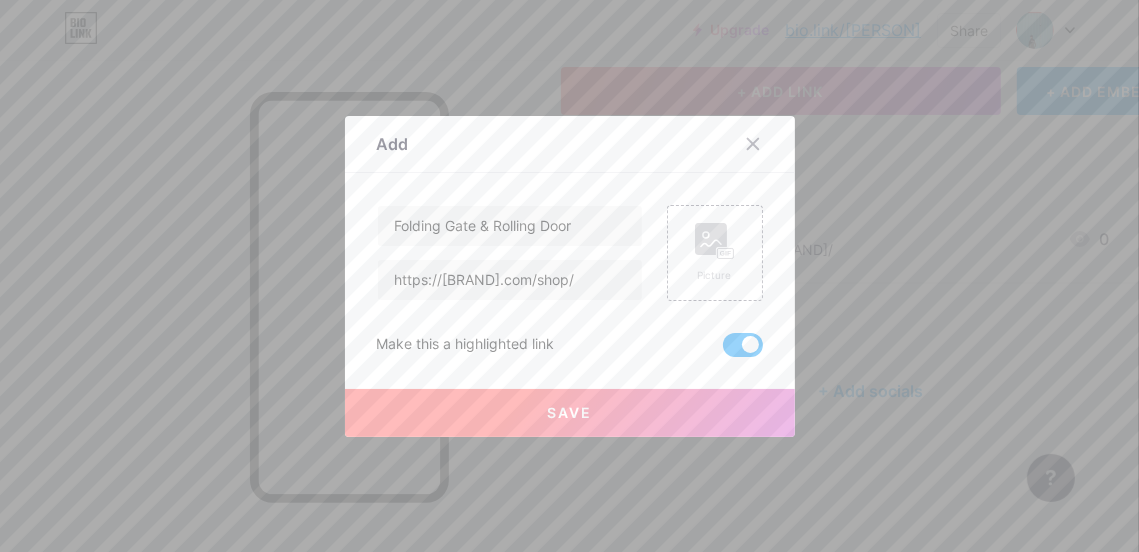 click on "Save" at bounding box center (569, 412) 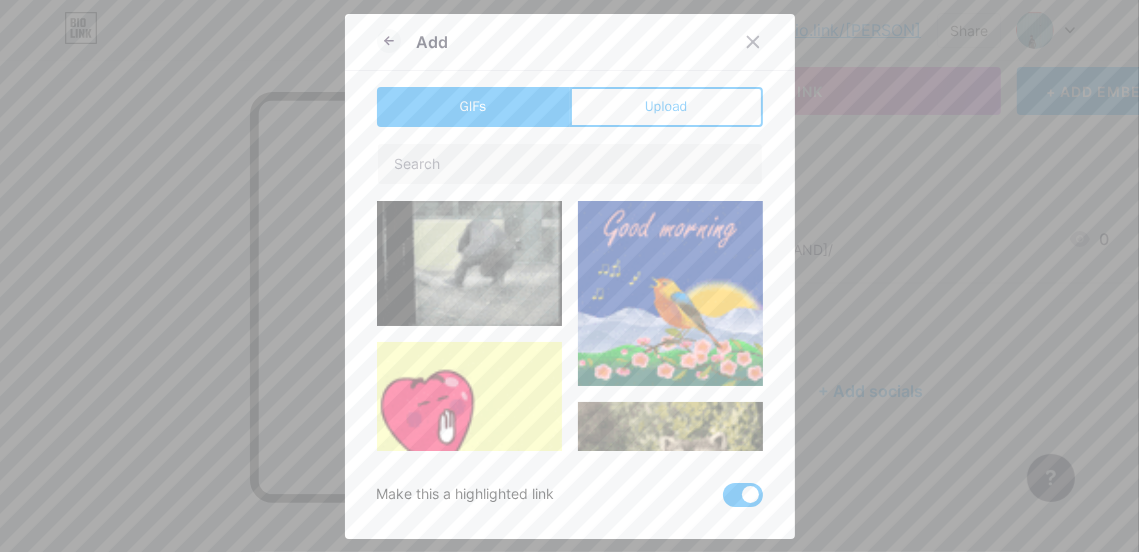 click on "Upload" at bounding box center (666, 106) 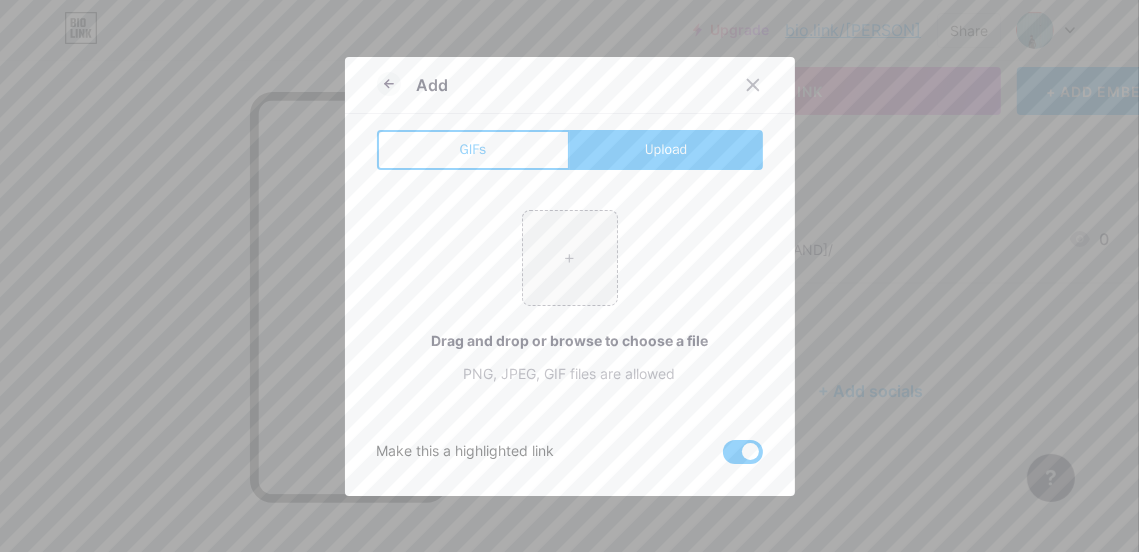 click on "Upload" at bounding box center (666, 149) 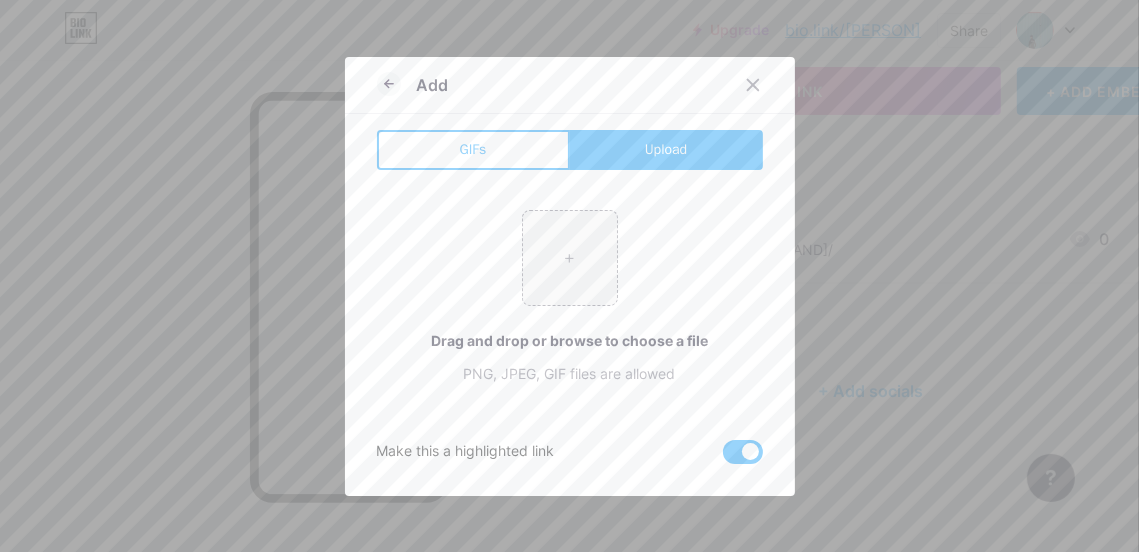 type on "C:\fakepath\gambar jual folding gate.png" 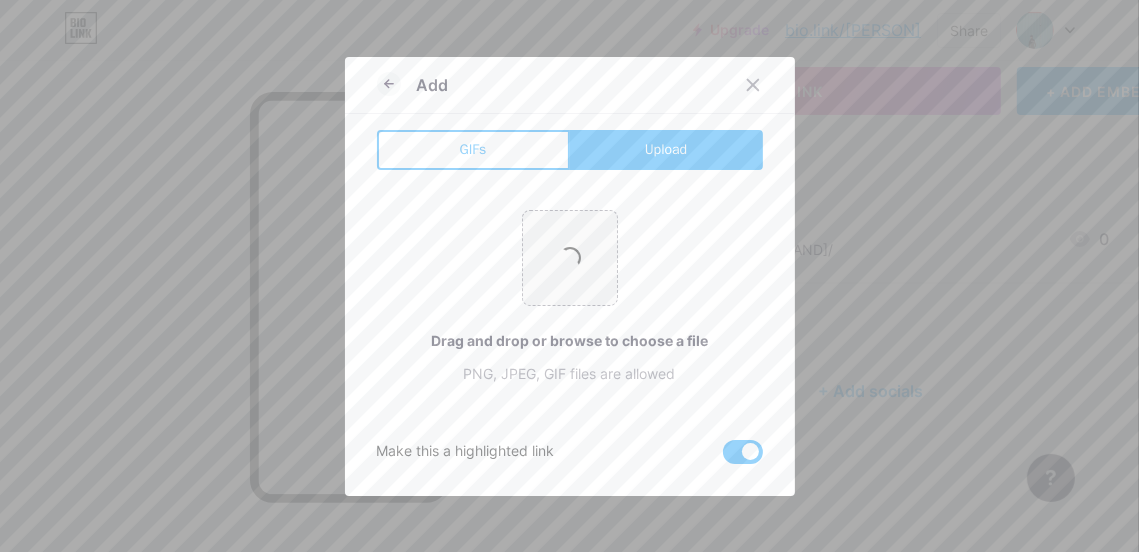 click at bounding box center (570, 258) 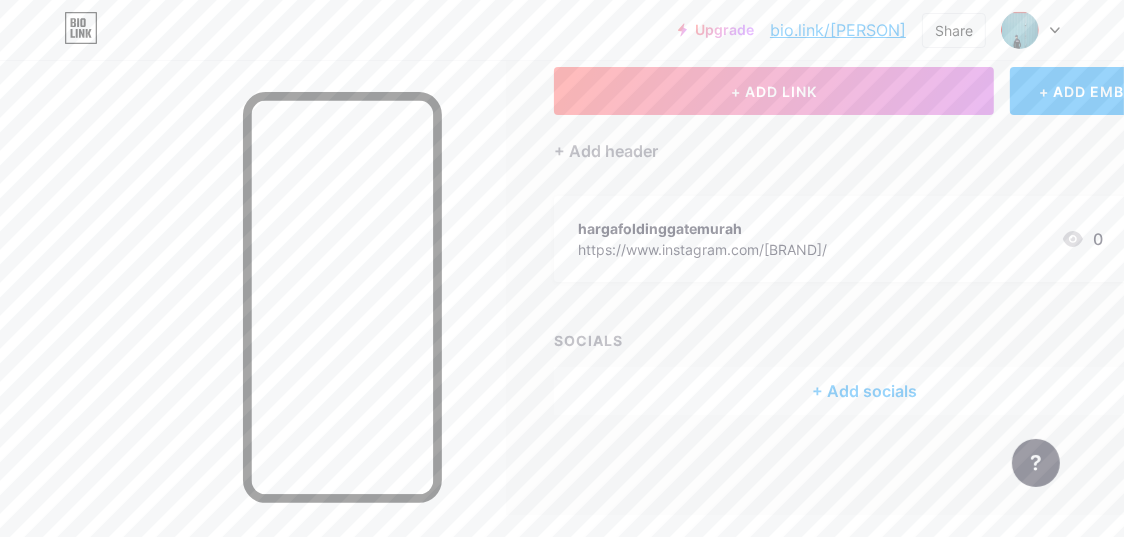 click on "+ ADD LINK     + ADD EMBED
+ Add header
hargafoldinggatemurah
https://www.instagram.com/hargafoldinggatemurah/
0
SOCIALS     + Add socials" at bounding box center [864, 241] 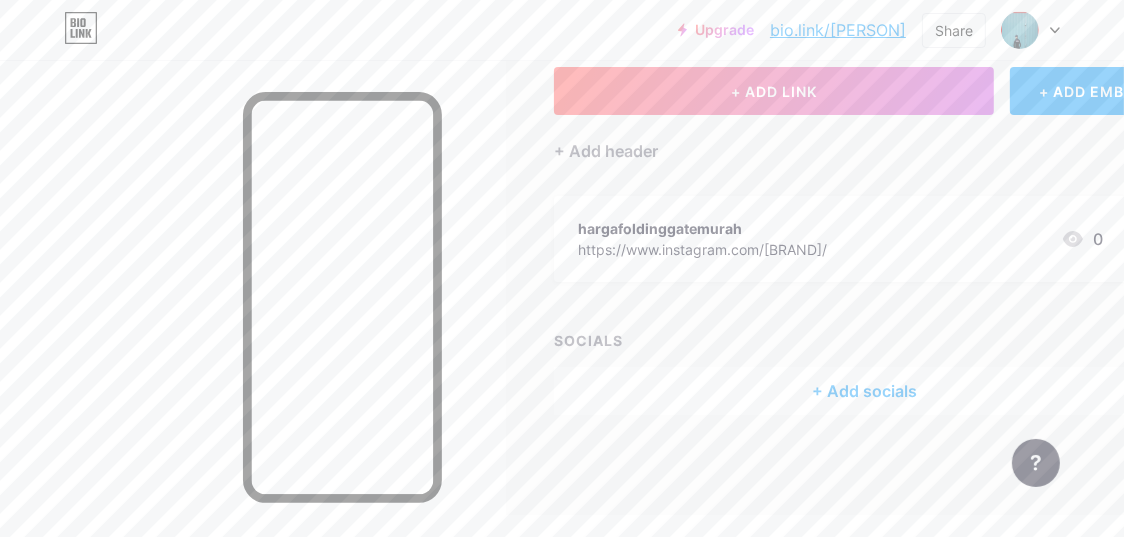 click on "bio.link/[USERNAME]" at bounding box center [838, 30] 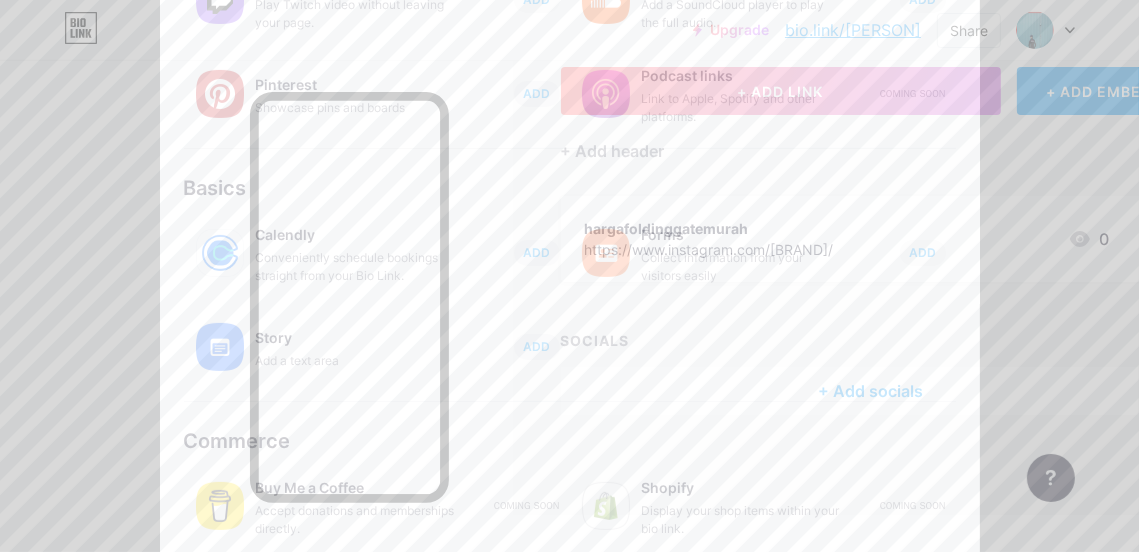 scroll, scrollTop: 455, scrollLeft: 0, axis: vertical 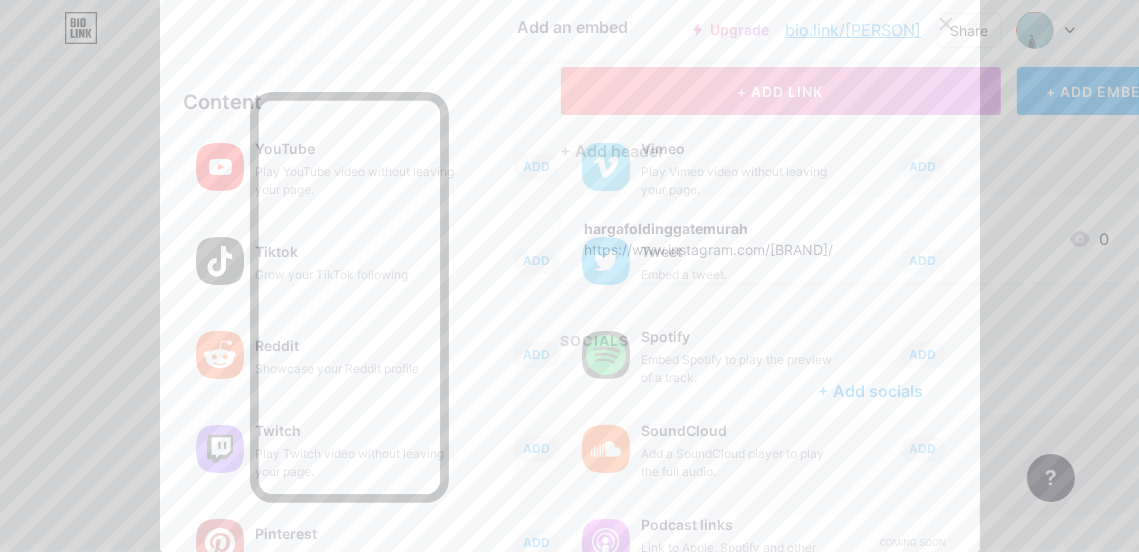 click 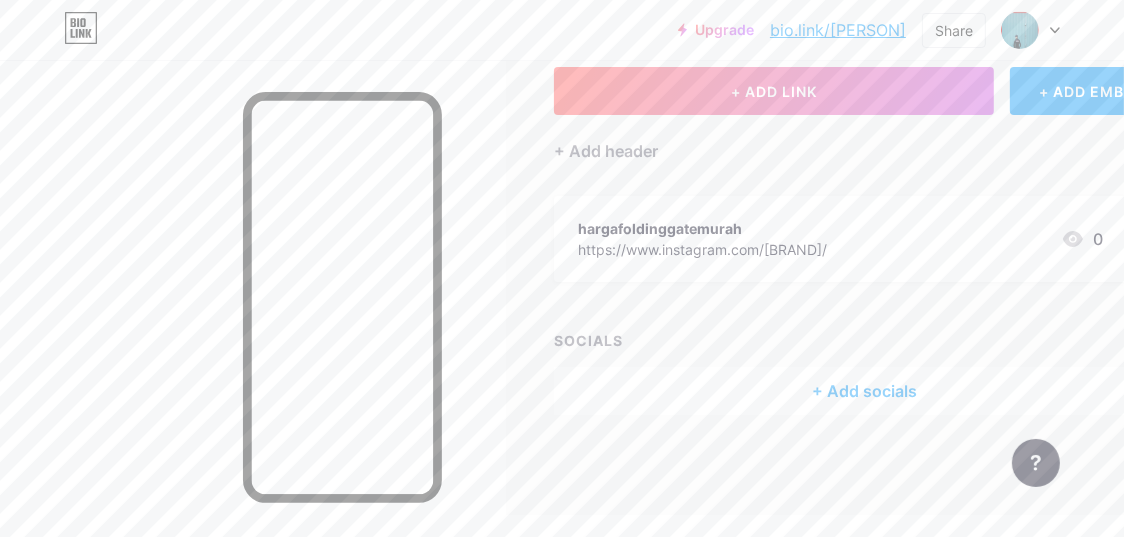 click on "+ ADD LINK" at bounding box center [774, 91] 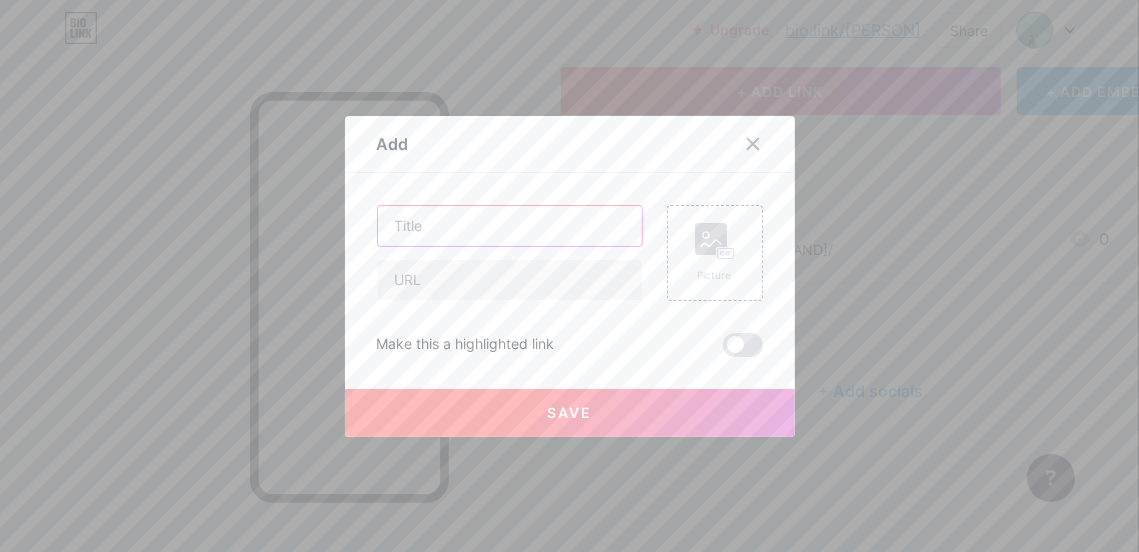 click at bounding box center [510, 226] 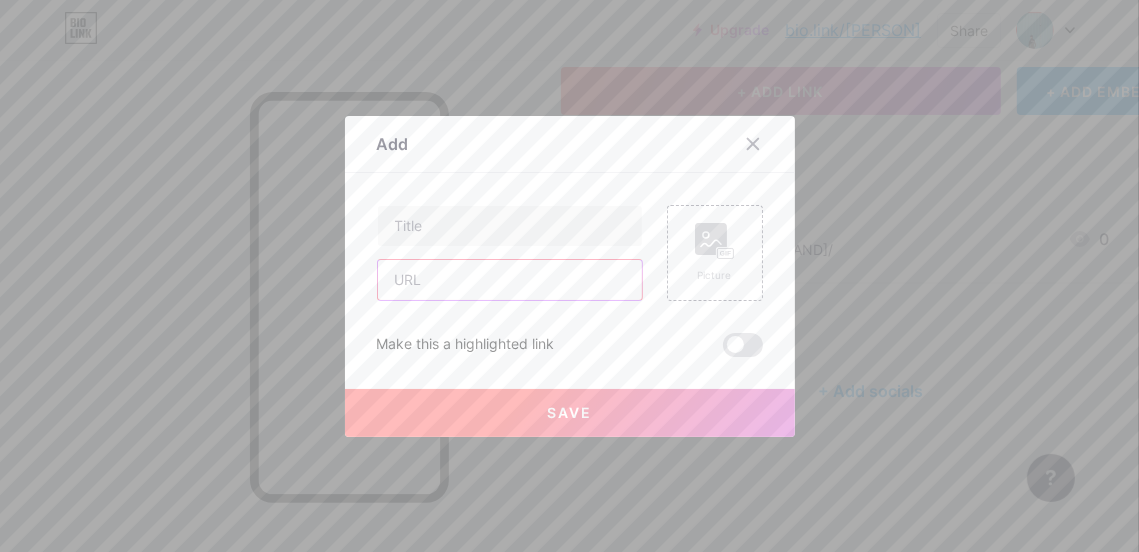 click at bounding box center (510, 280) 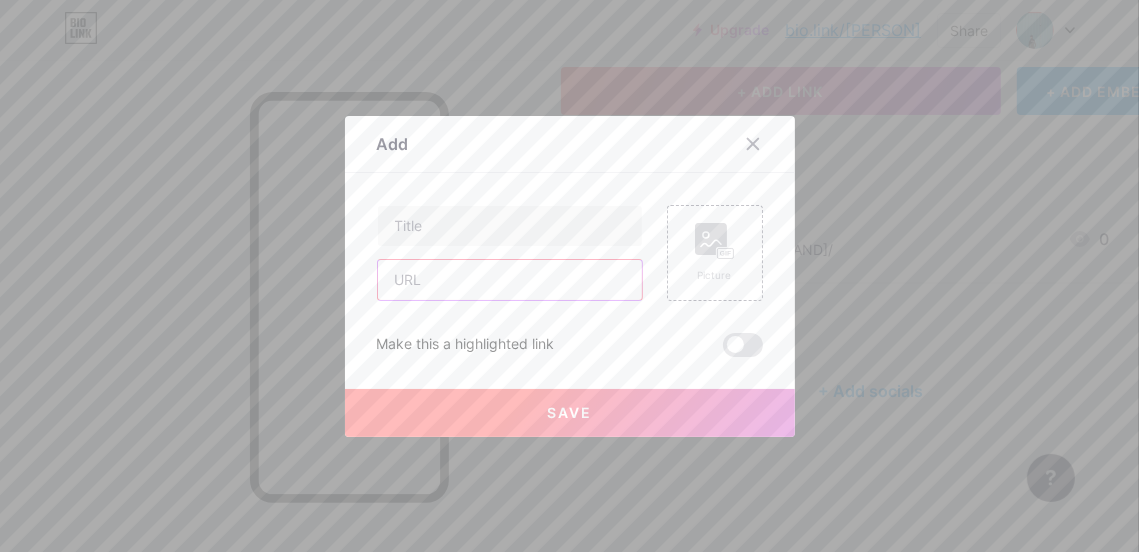 type on "https://arimatadoors.com/shop/" 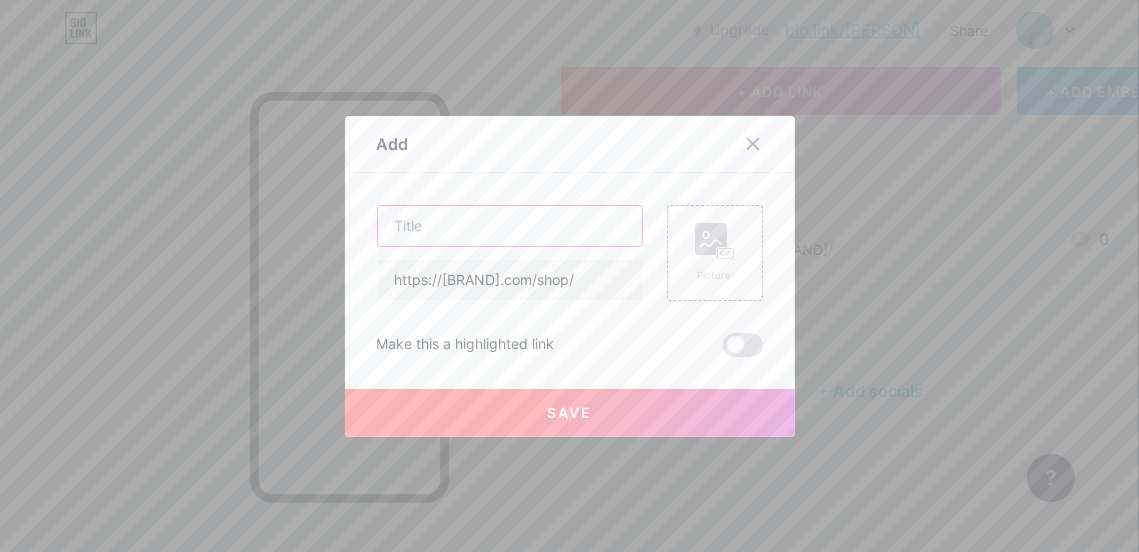 click at bounding box center [510, 226] 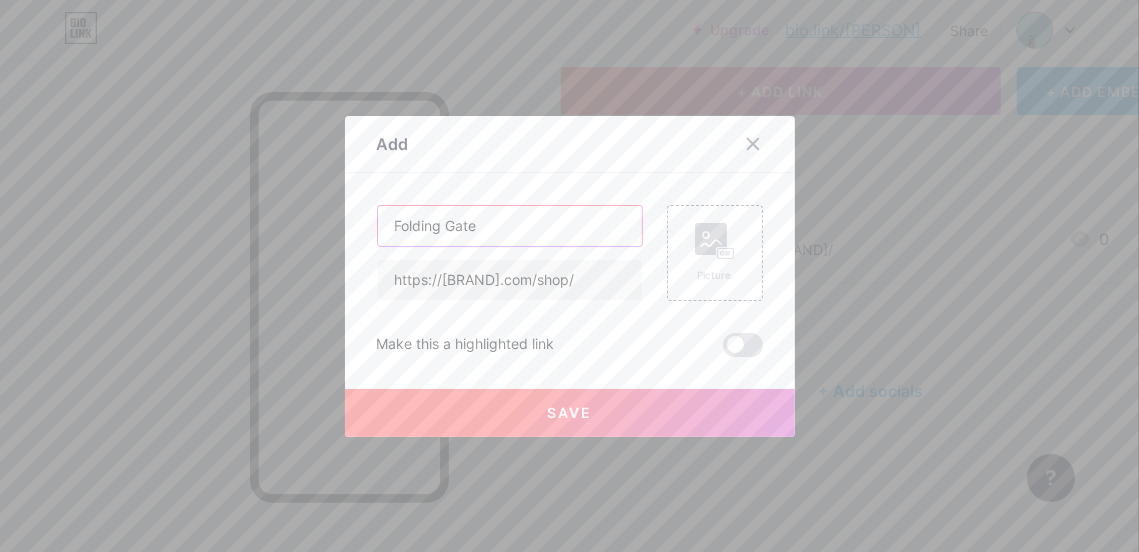 type on "Folding Gate" 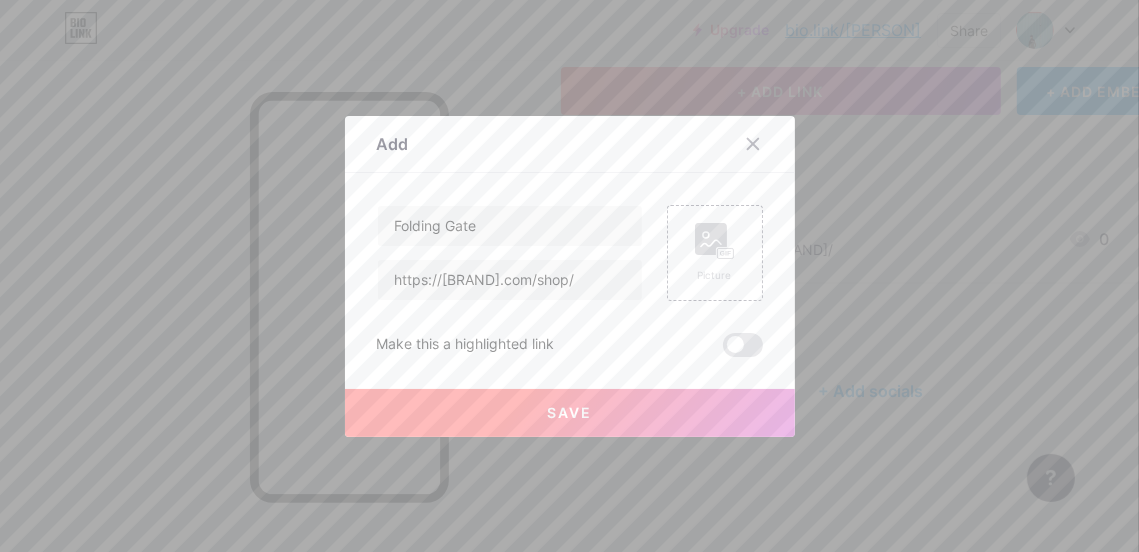 click on "Save" at bounding box center (569, 412) 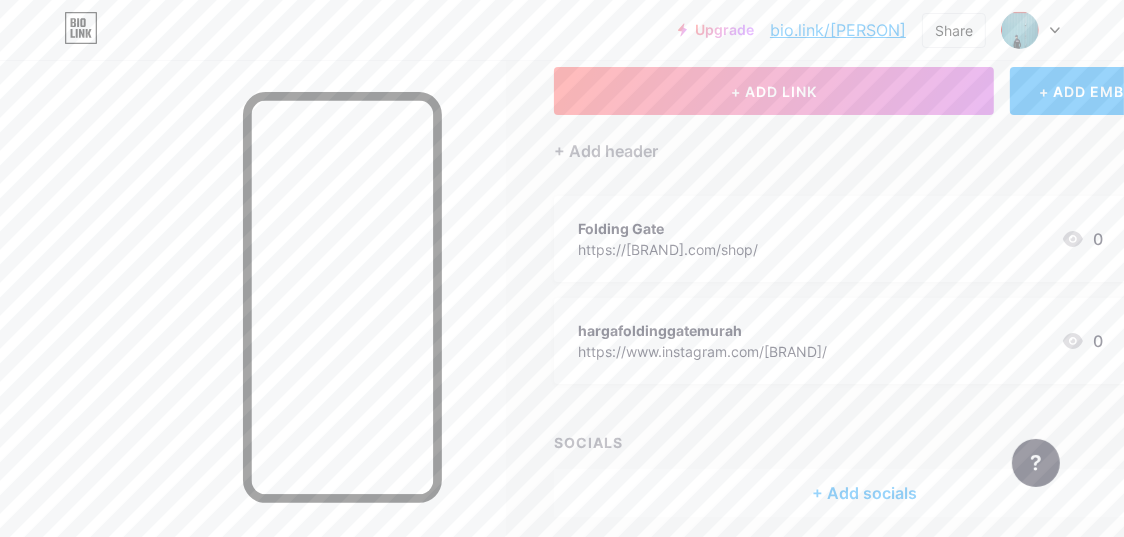 click on "https://arimatadoors.com/shop/" at bounding box center [668, 249] 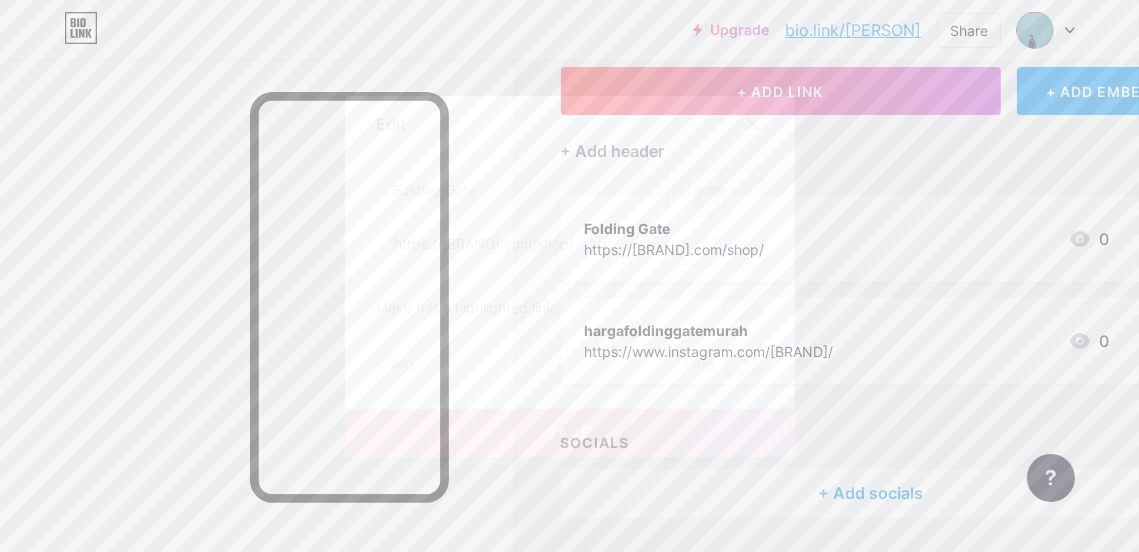 click 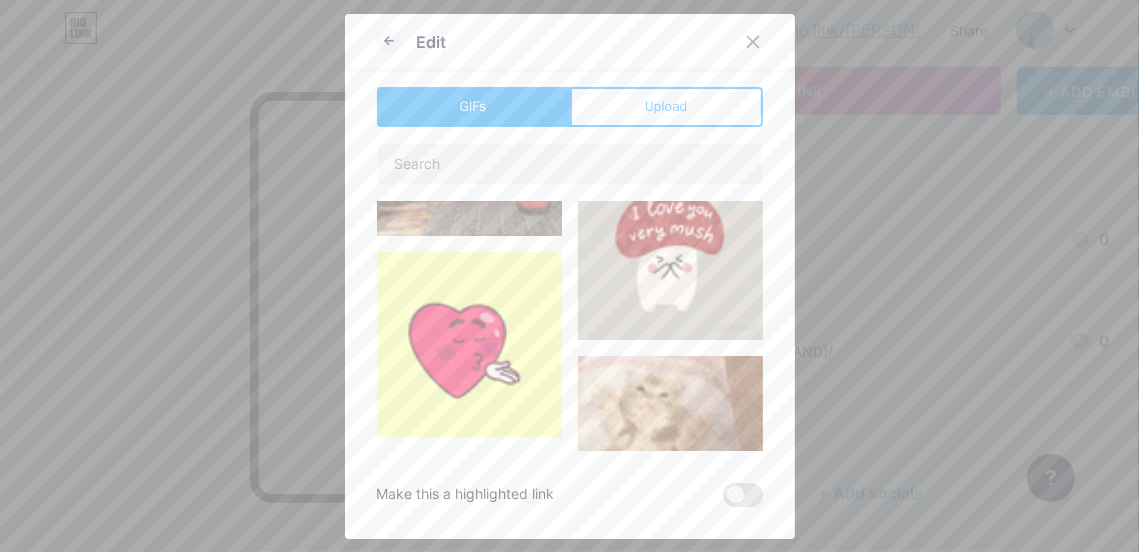 scroll, scrollTop: 399, scrollLeft: 0, axis: vertical 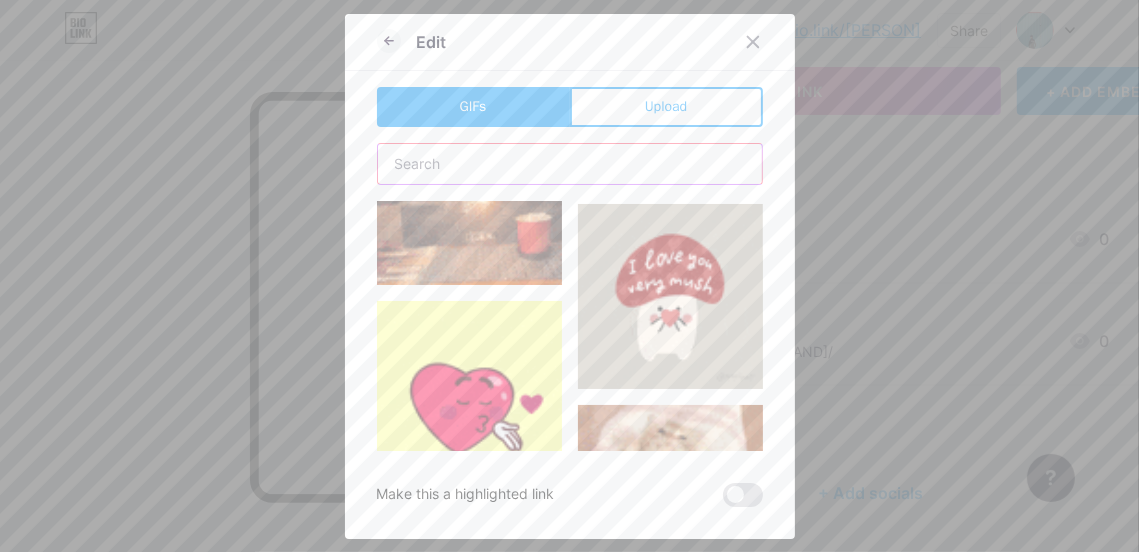 click at bounding box center (570, 164) 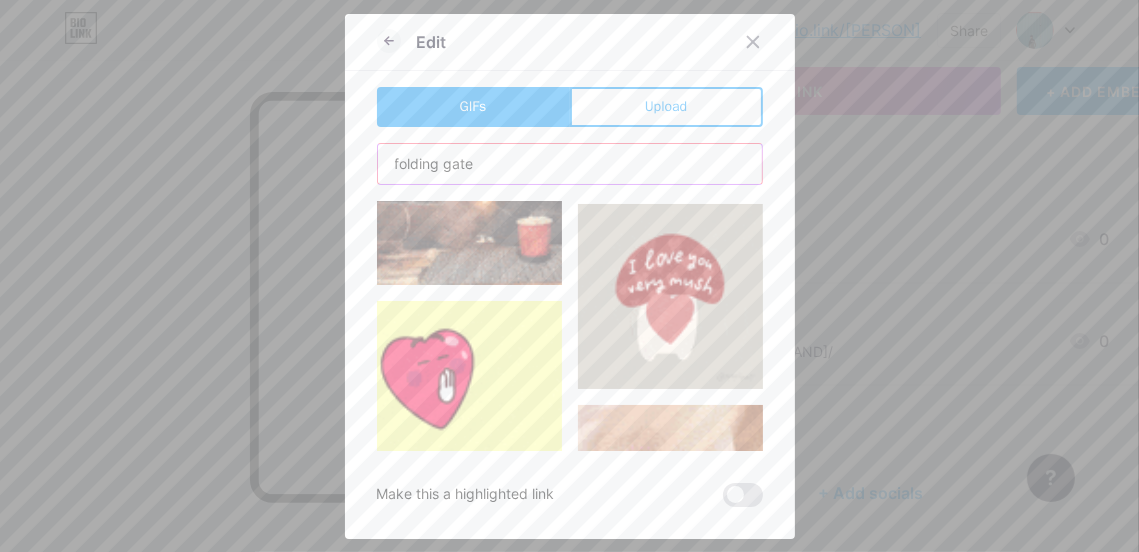type on "folding gate" 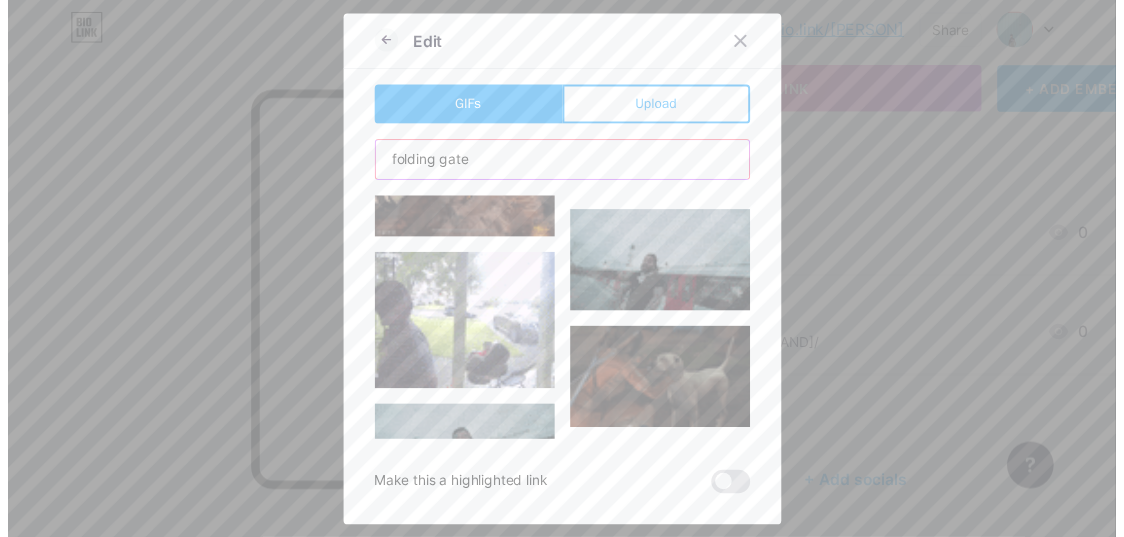 scroll, scrollTop: 600, scrollLeft: 0, axis: vertical 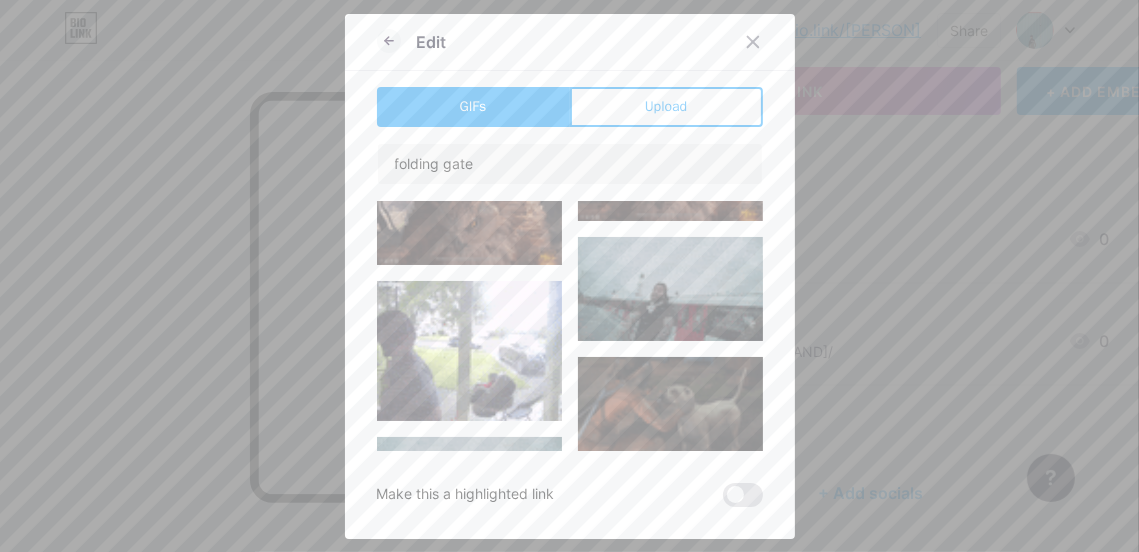 click on "Upload" at bounding box center [666, 106] 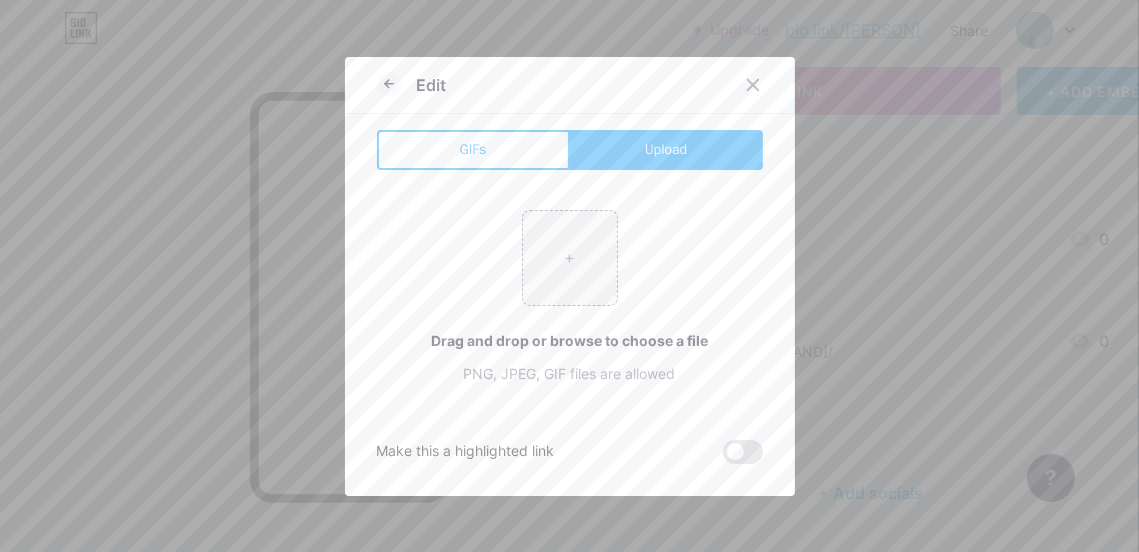 click at bounding box center [570, 258] 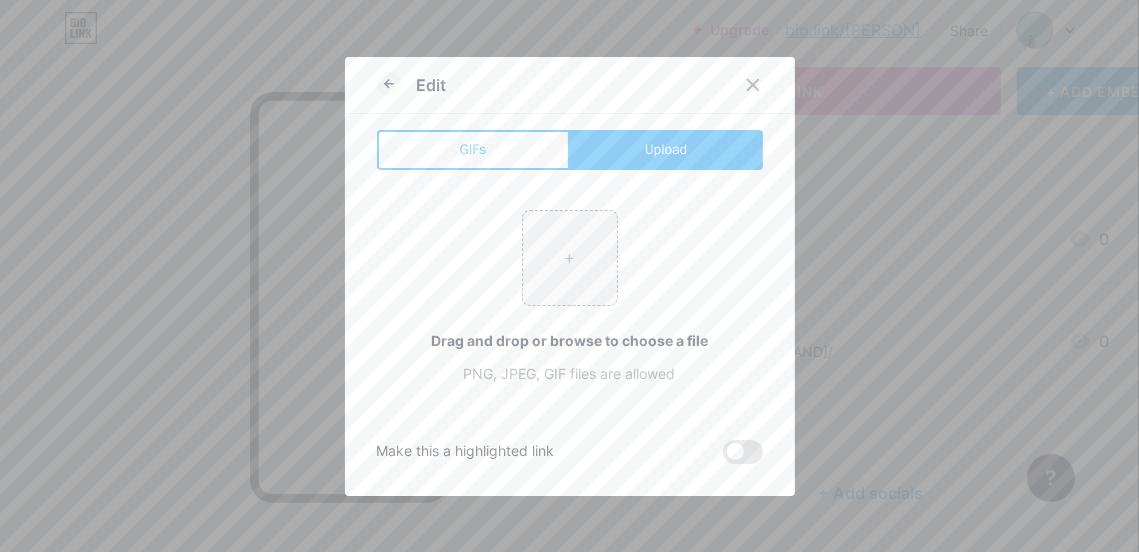 type on "C:\fakepath\image folding gate.jpg" 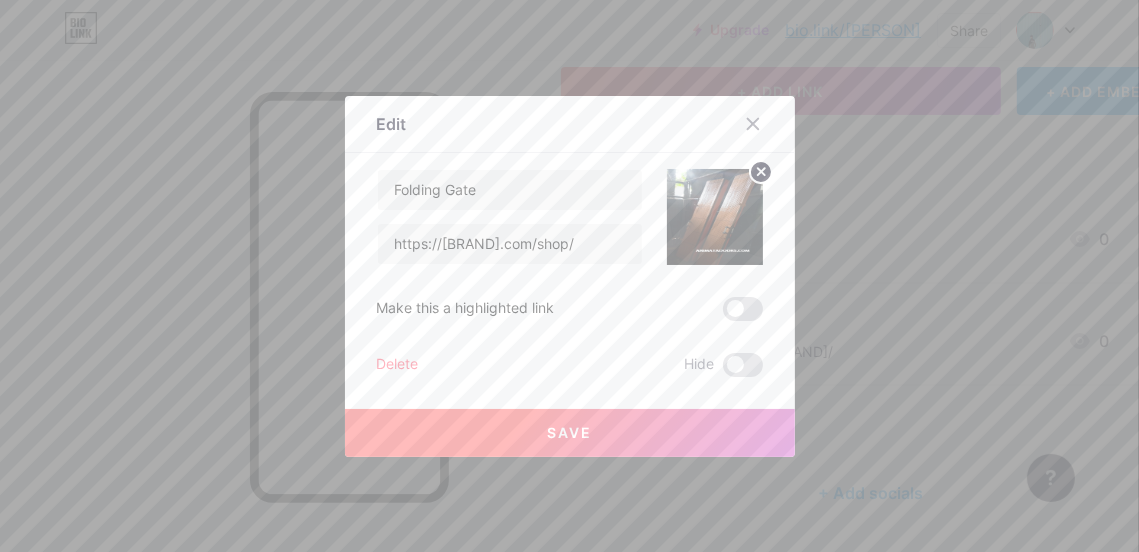 click on "Save" at bounding box center [569, 432] 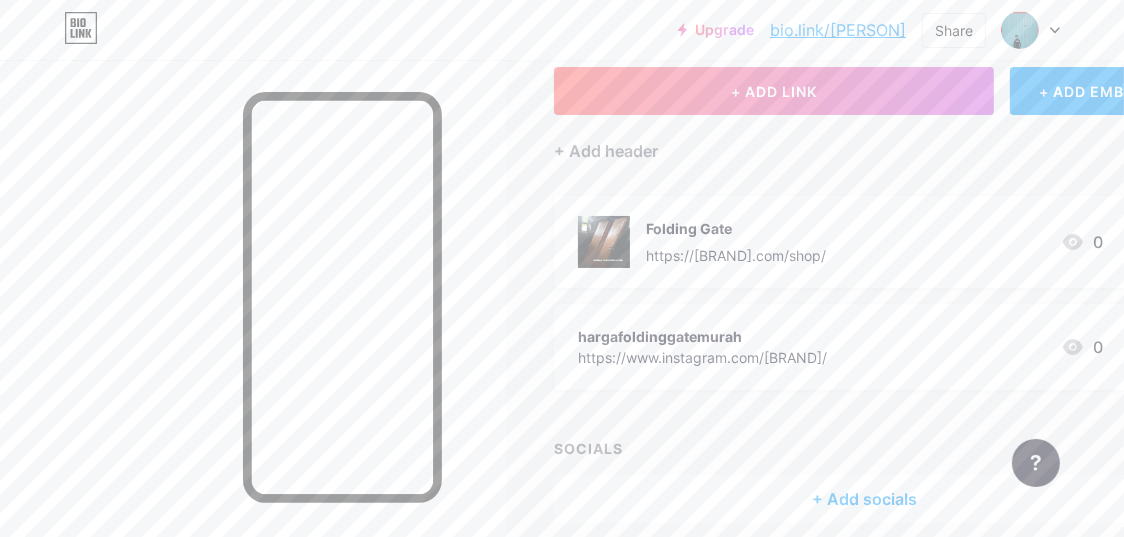 click on "+ Add header" at bounding box center (606, 151) 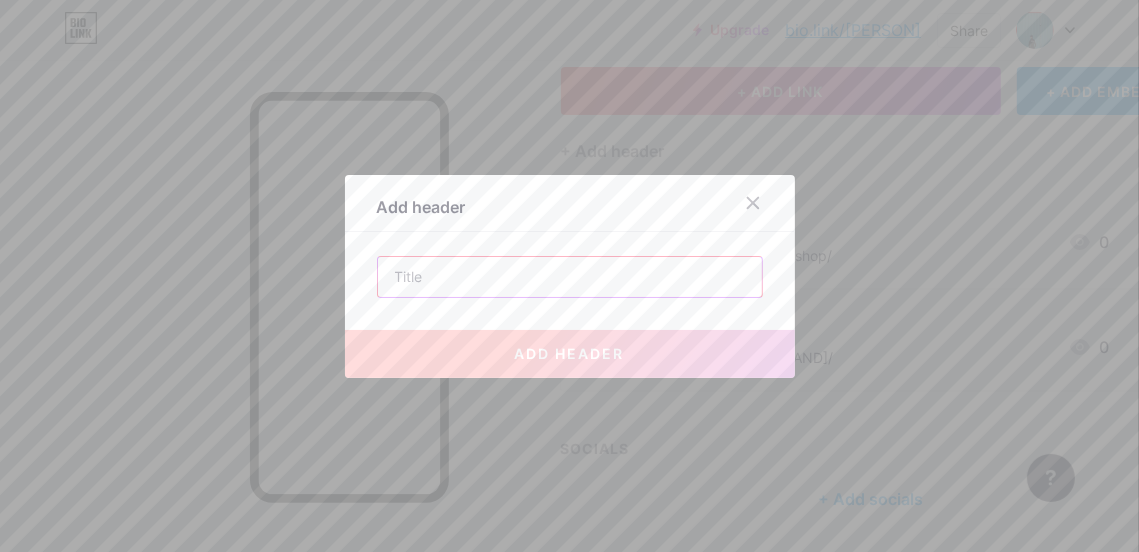 click at bounding box center [570, 277] 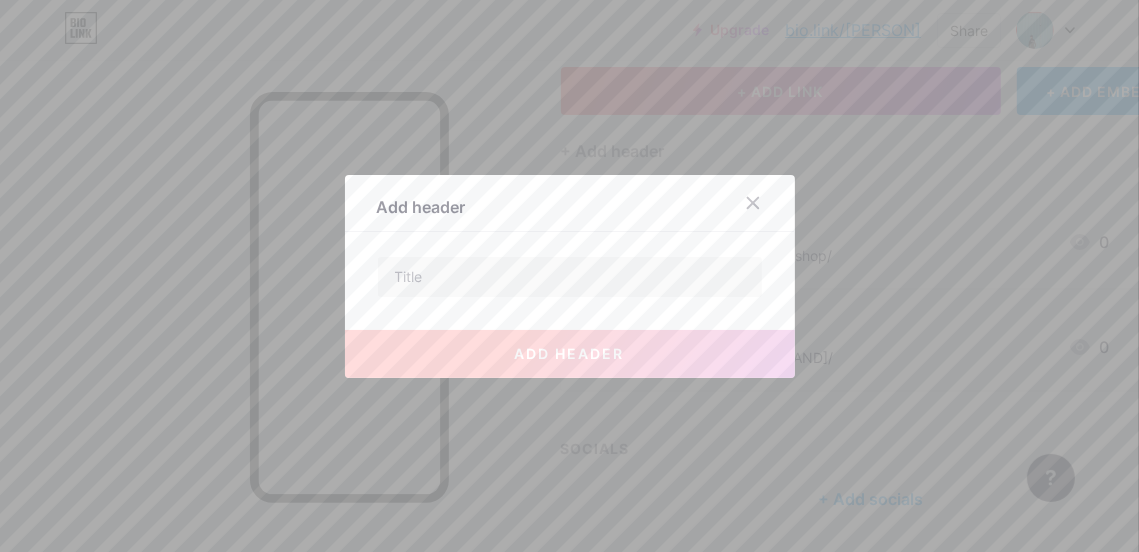 click 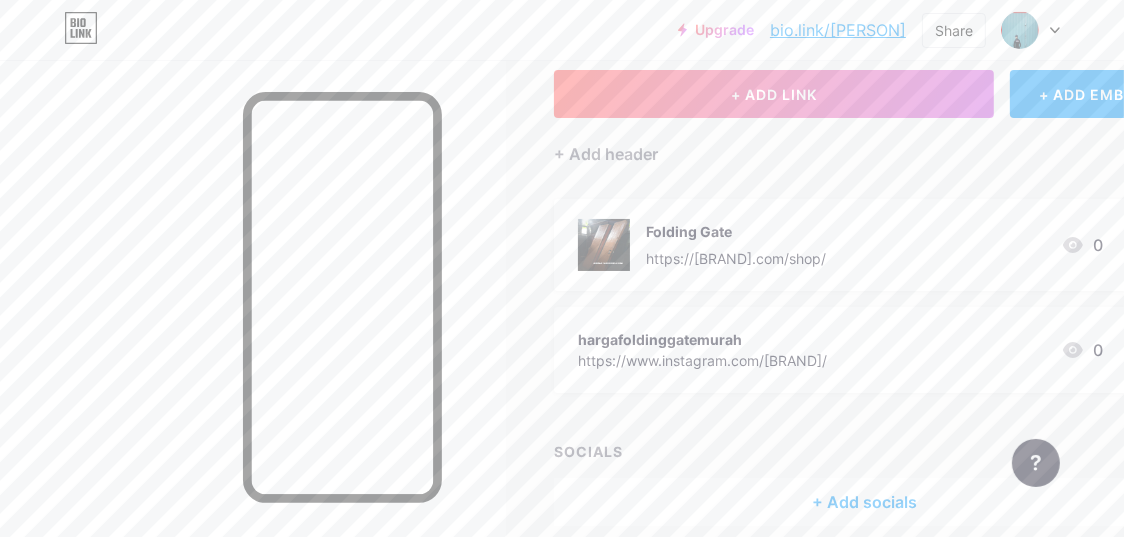 scroll, scrollTop: 0, scrollLeft: 0, axis: both 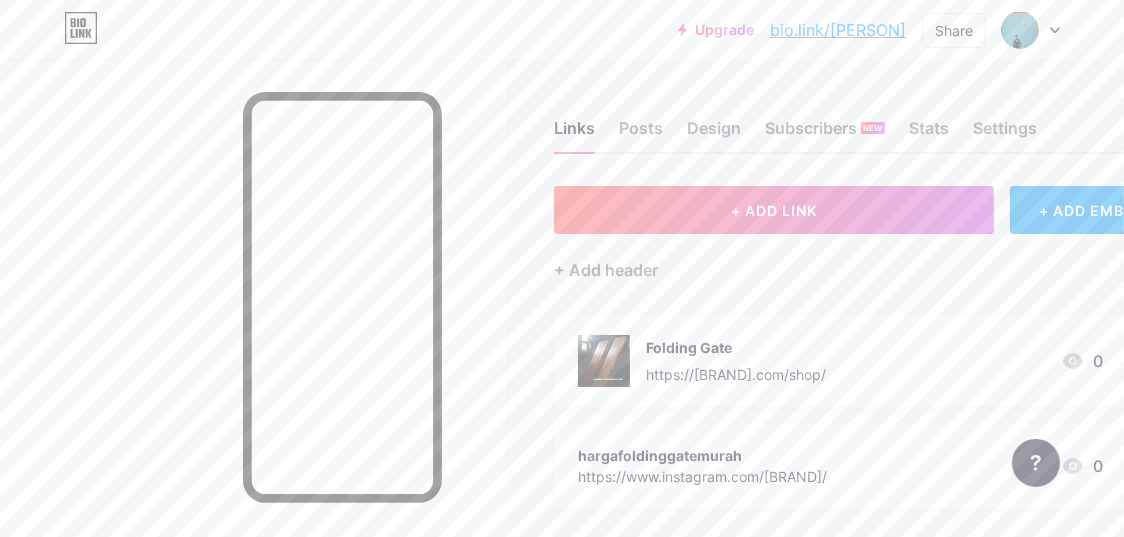 click on "+ Add header" at bounding box center (606, 270) 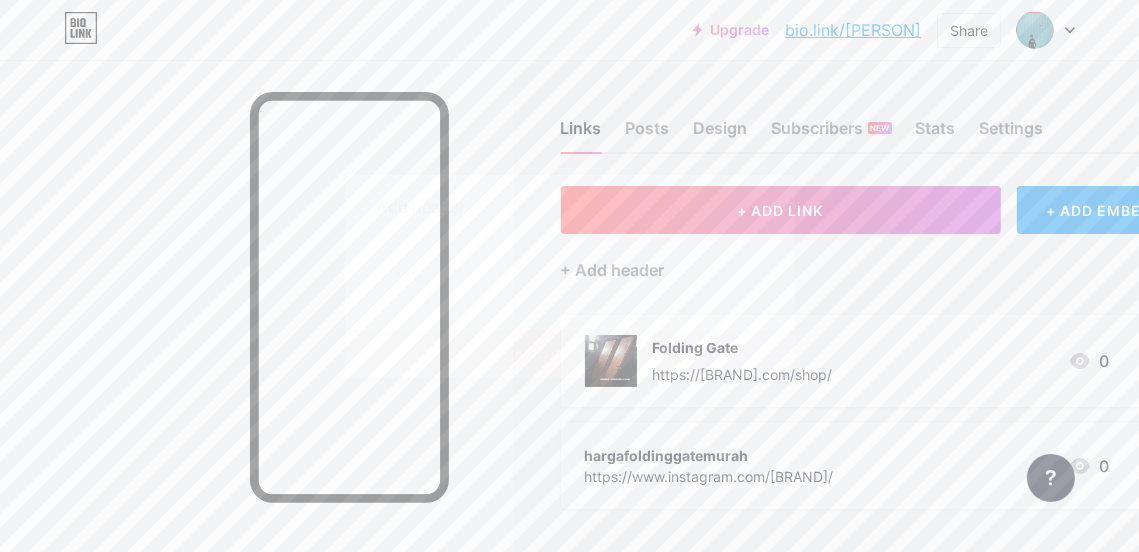 click 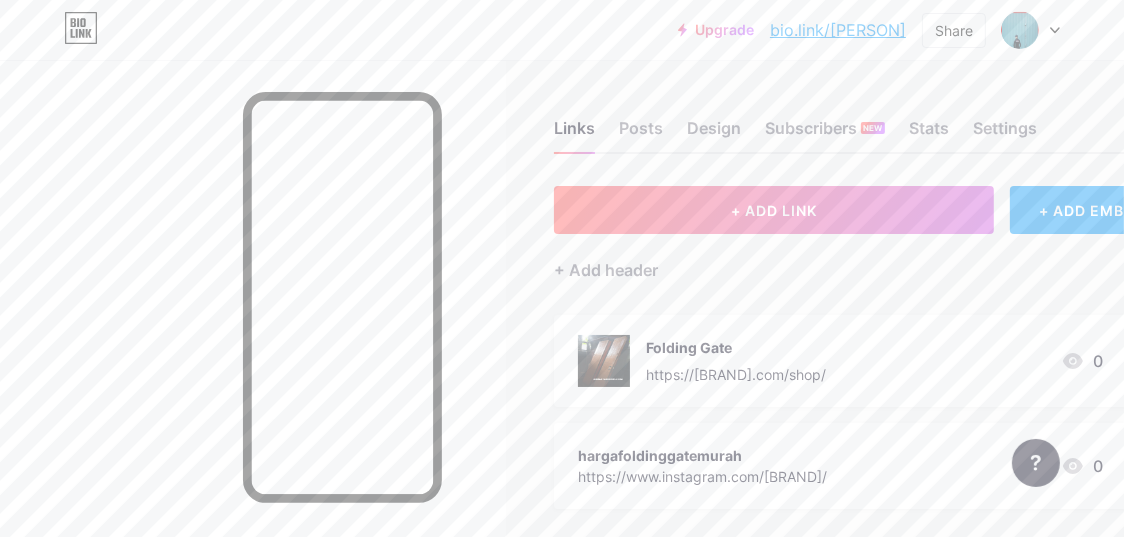 click on "+ ADD LINK" at bounding box center [774, 210] 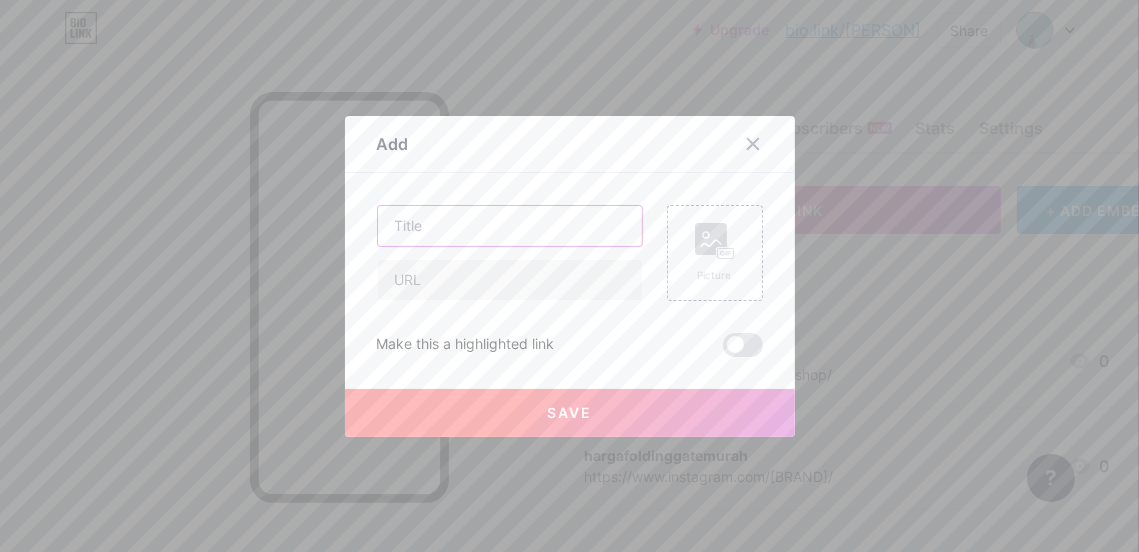 click at bounding box center (510, 226) 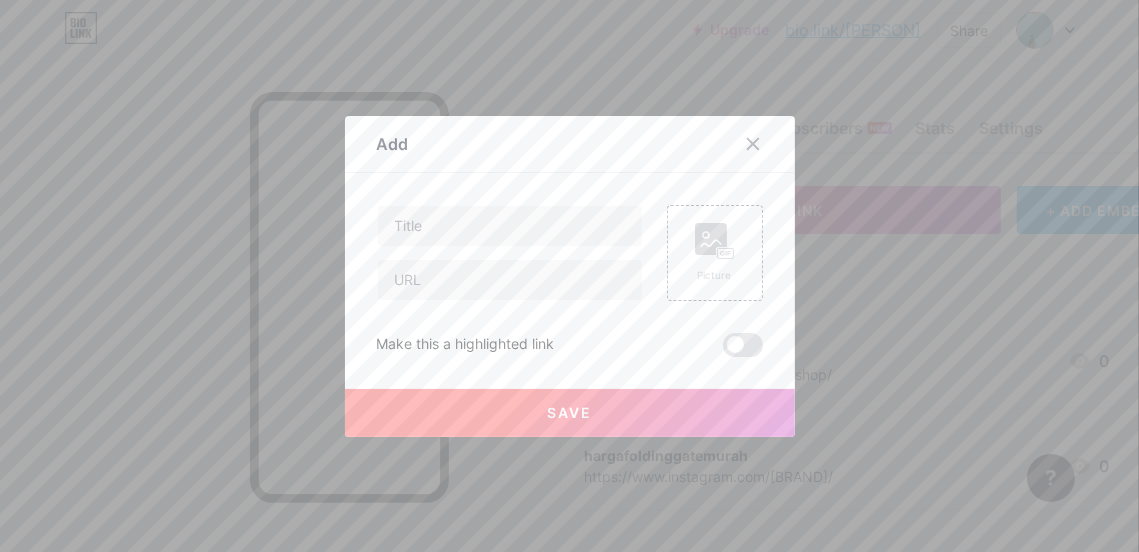 click 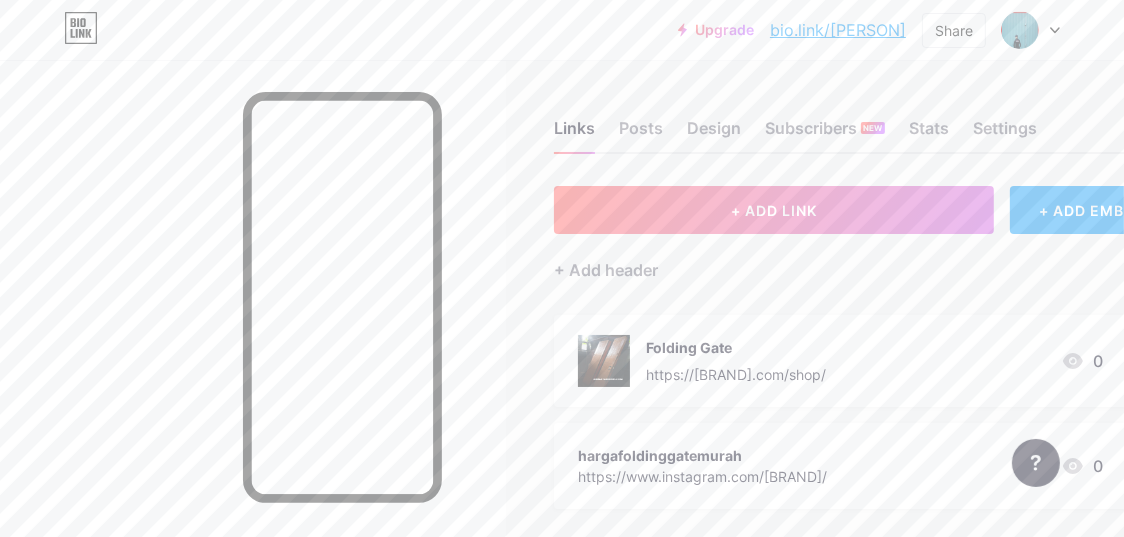 click on "+ ADD EMBED" at bounding box center (1092, 210) 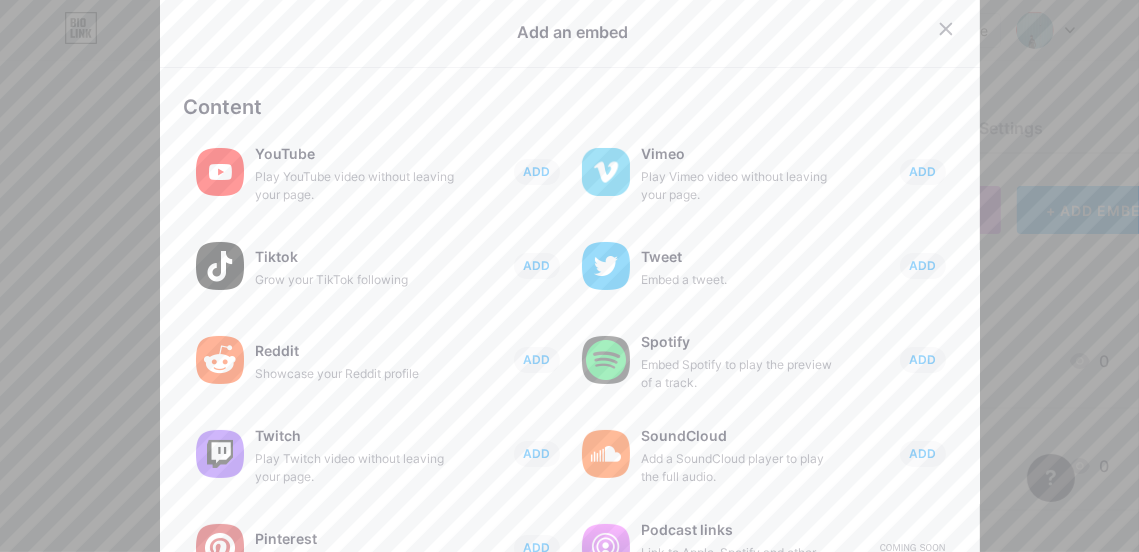 click 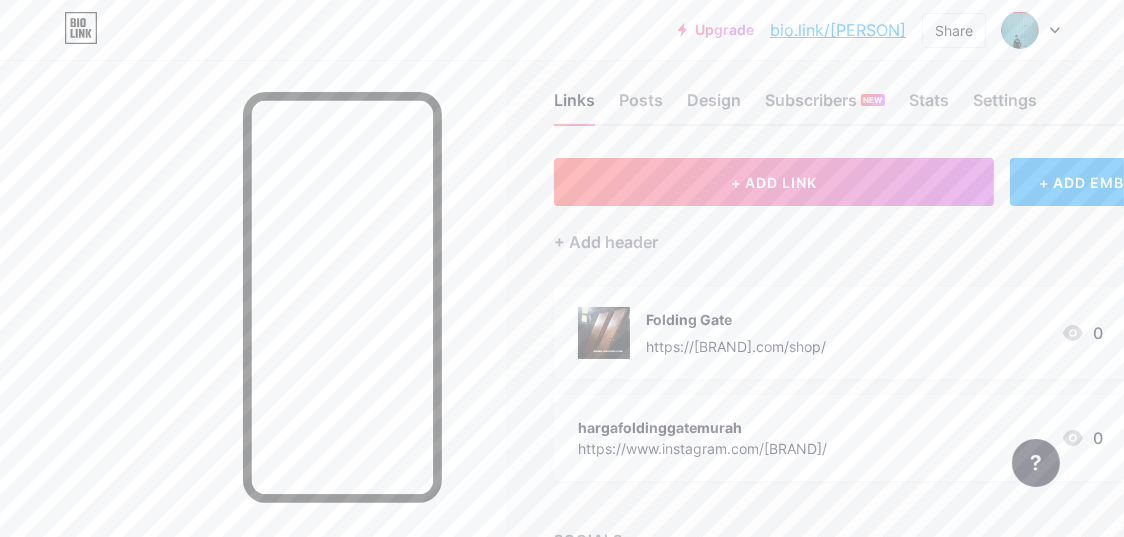 scroll, scrollTop: 0, scrollLeft: 0, axis: both 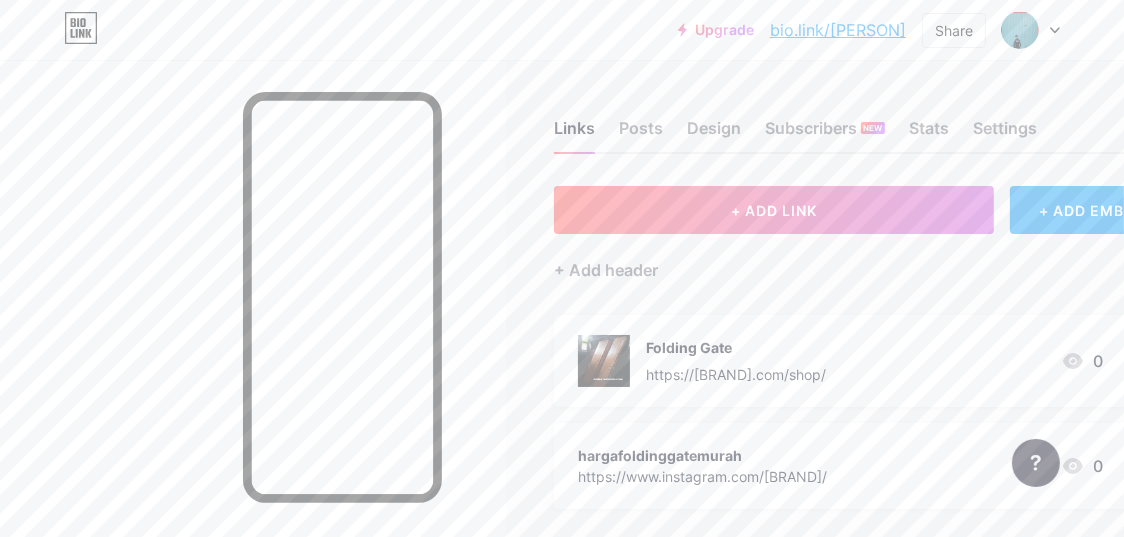 click on "+ ADD LINK" at bounding box center [774, 210] 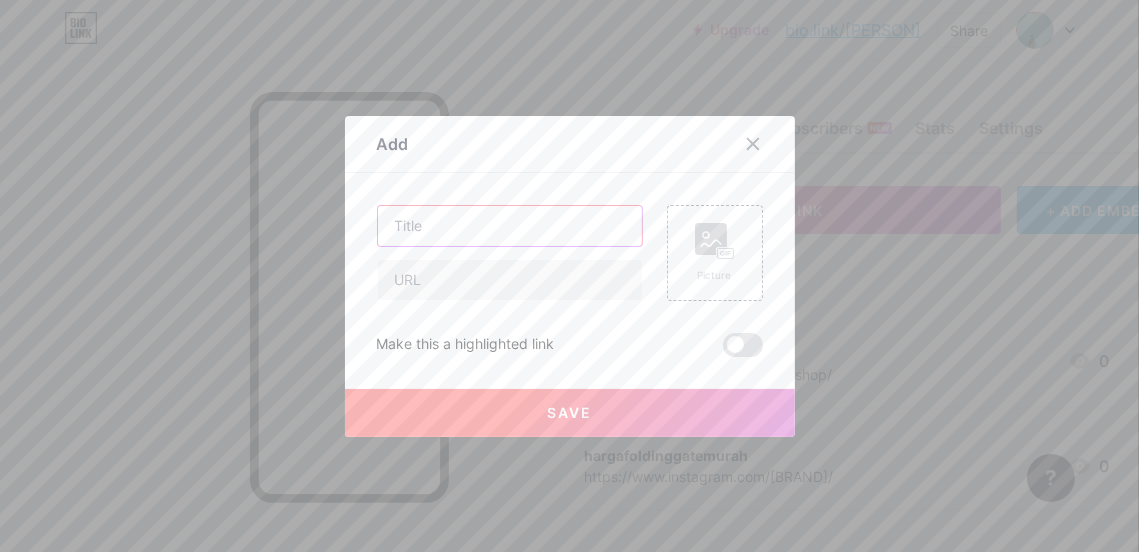 click at bounding box center [510, 226] 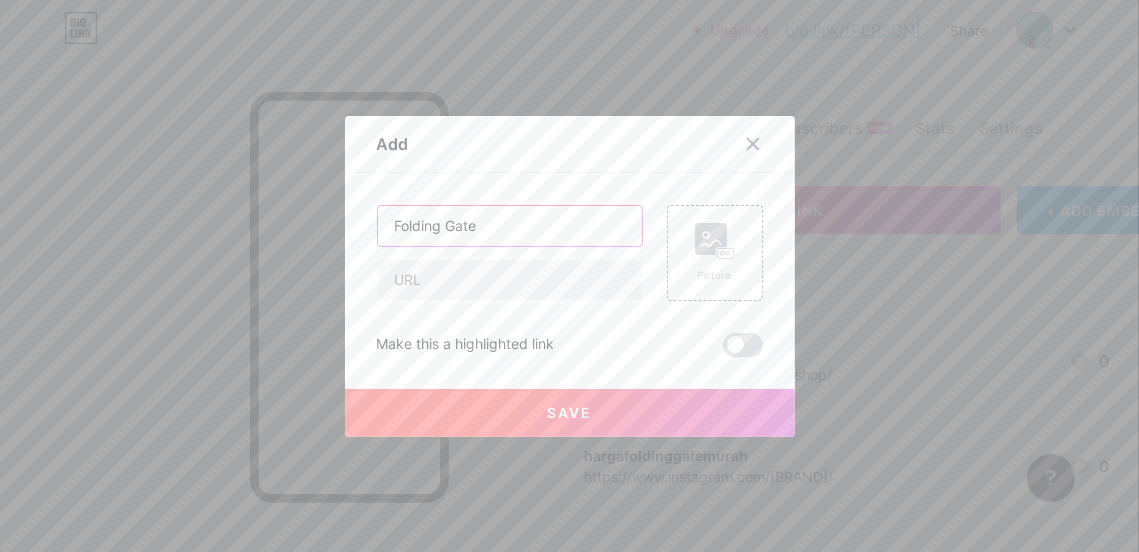 type on "Folding Gate" 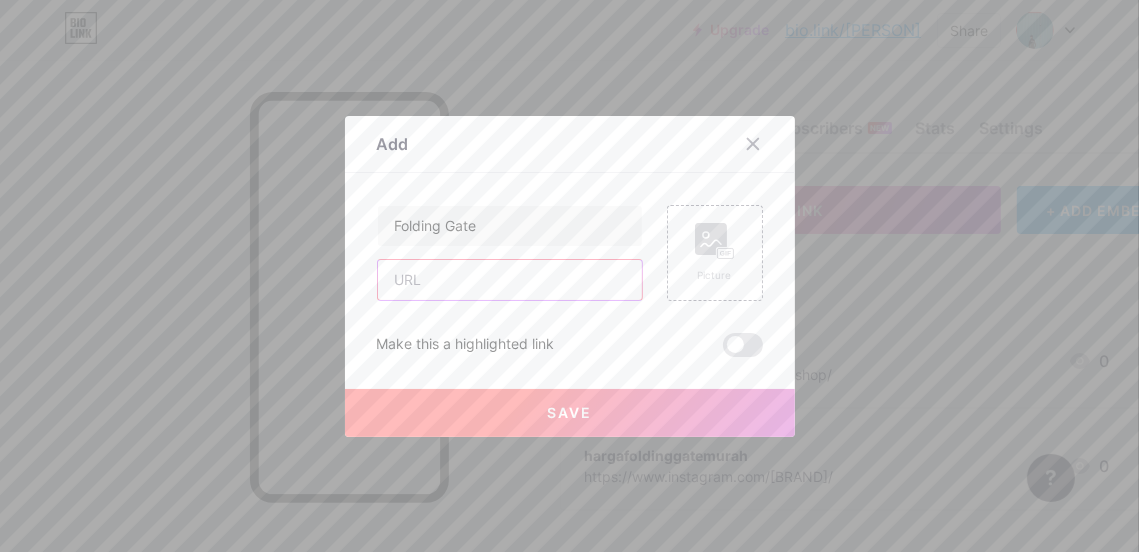 click at bounding box center [510, 280] 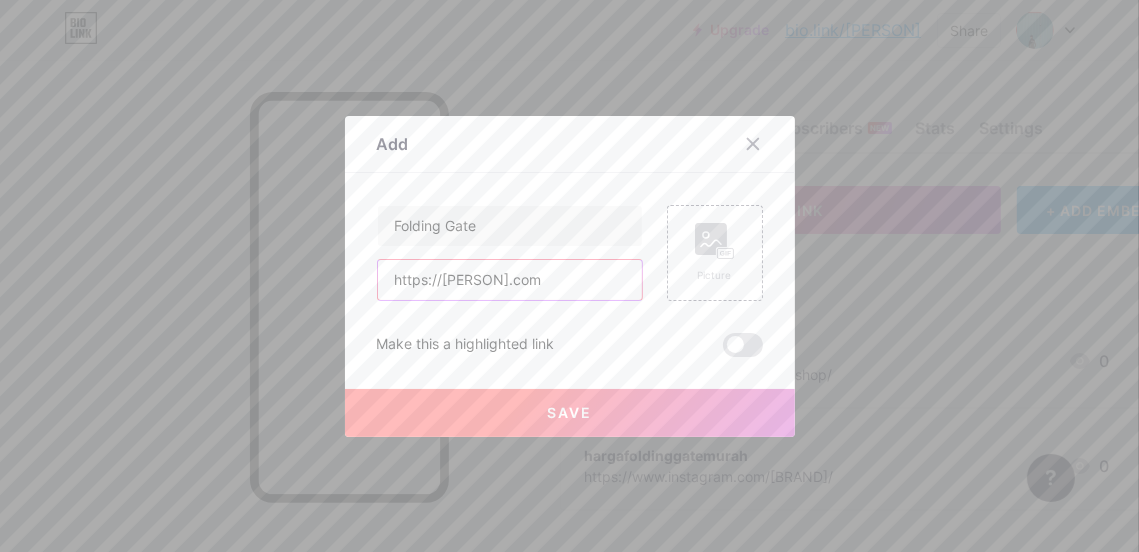 type on "https://arimatafoldinggate.com" 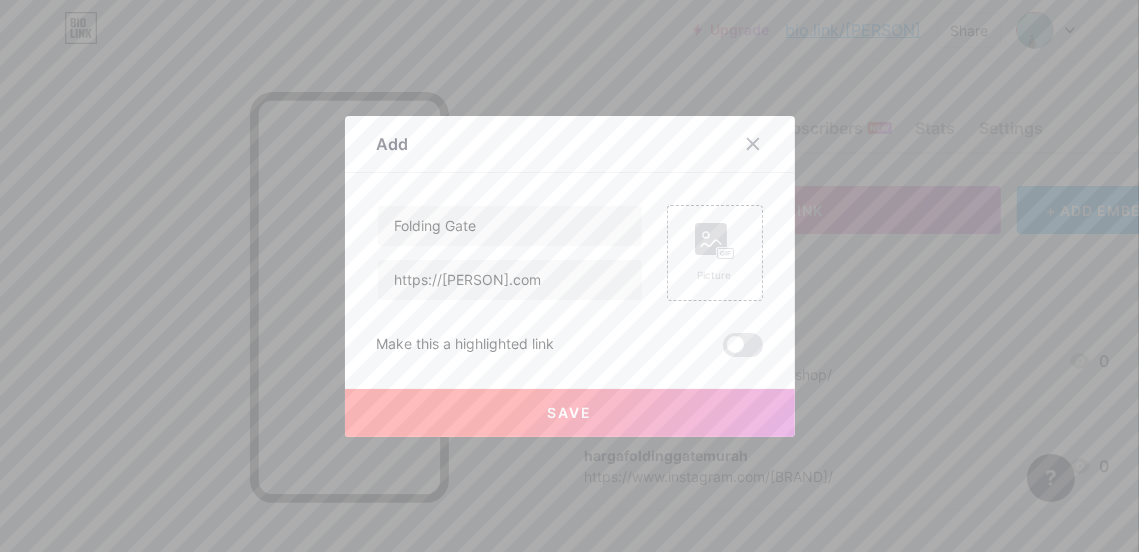 click on "Save" at bounding box center [569, 412] 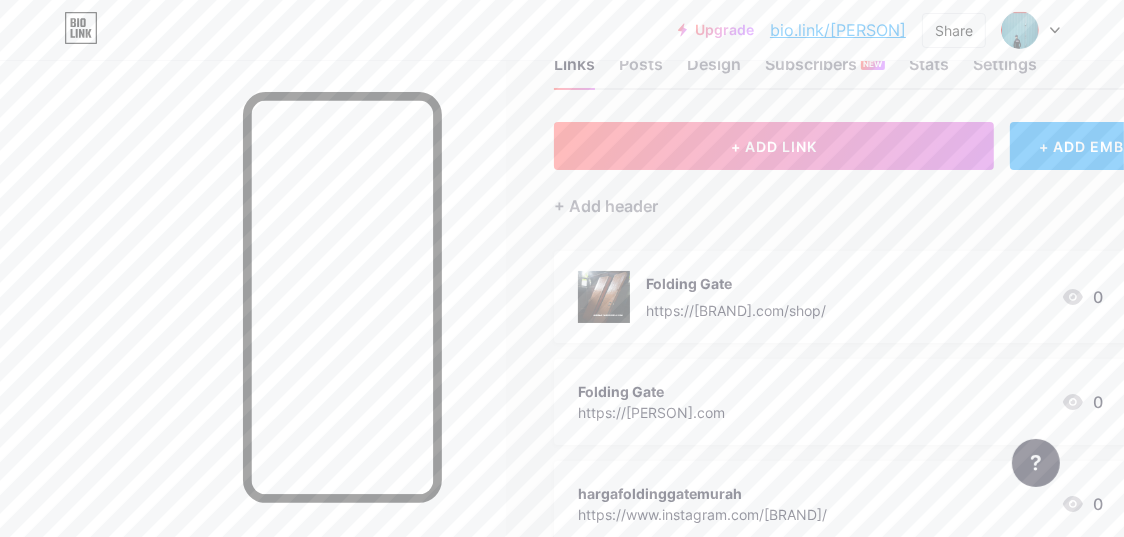 scroll, scrollTop: 99, scrollLeft: 0, axis: vertical 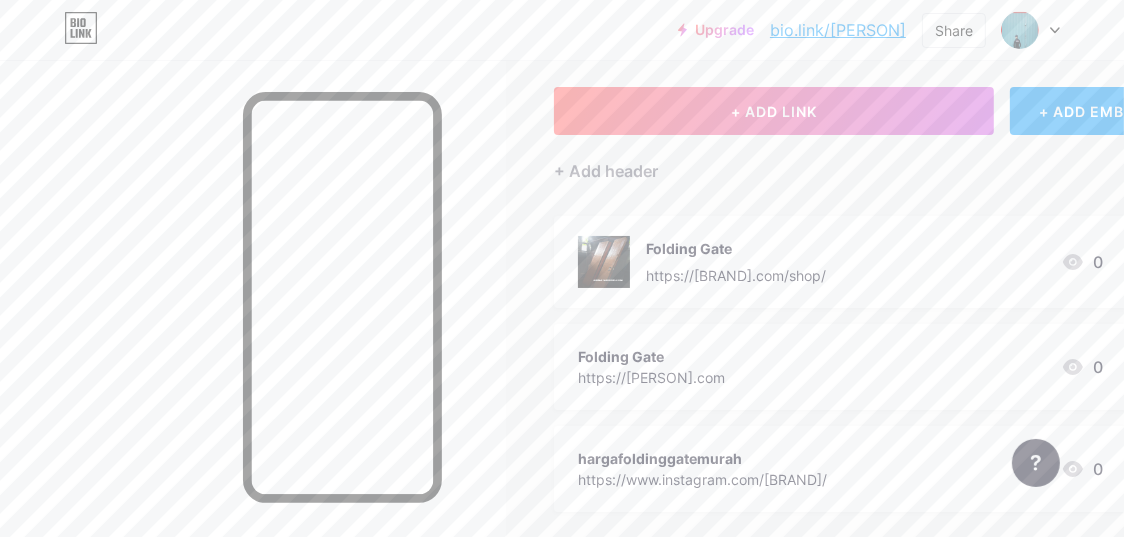 click on "Folding Gate" at bounding box center [651, 356] 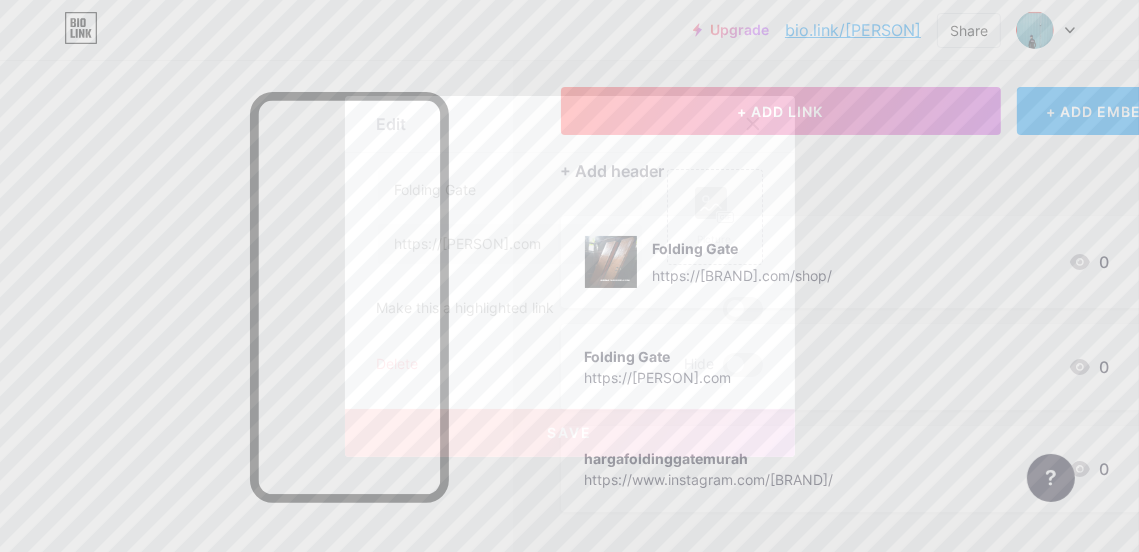 click 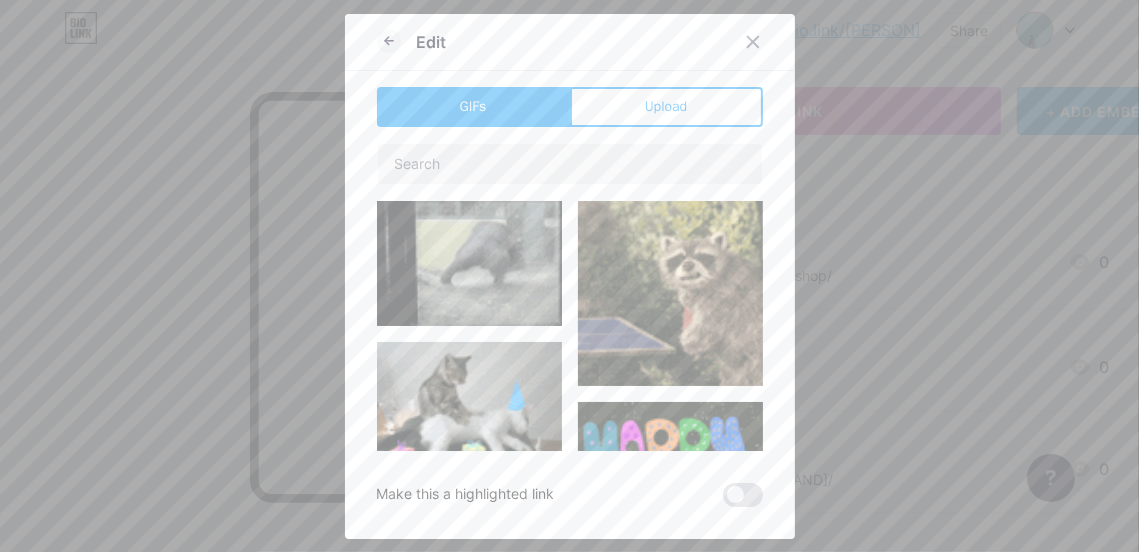 click on "Upload" at bounding box center (666, 106) 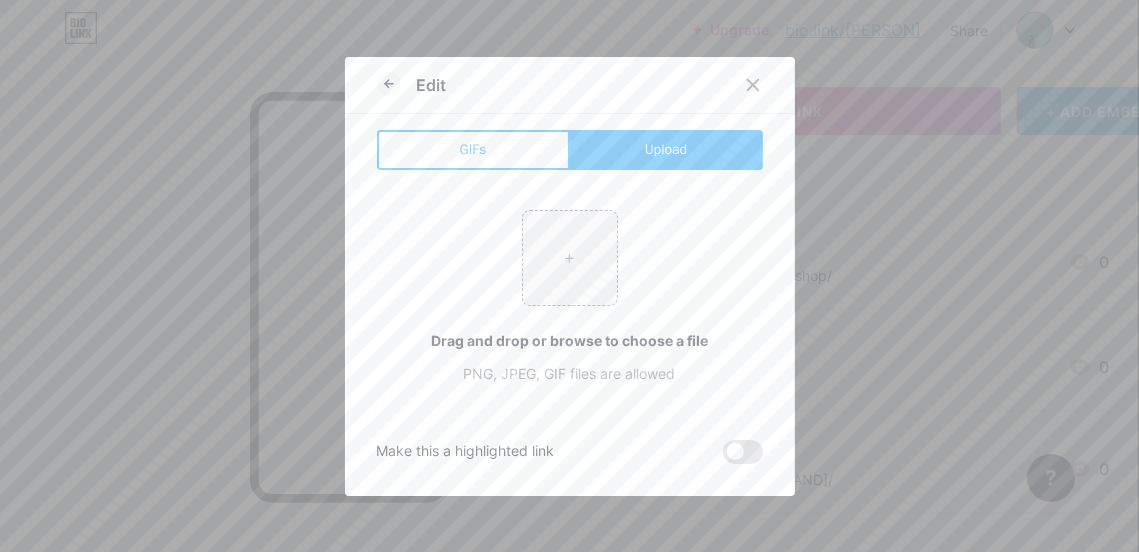 click at bounding box center (570, 258) 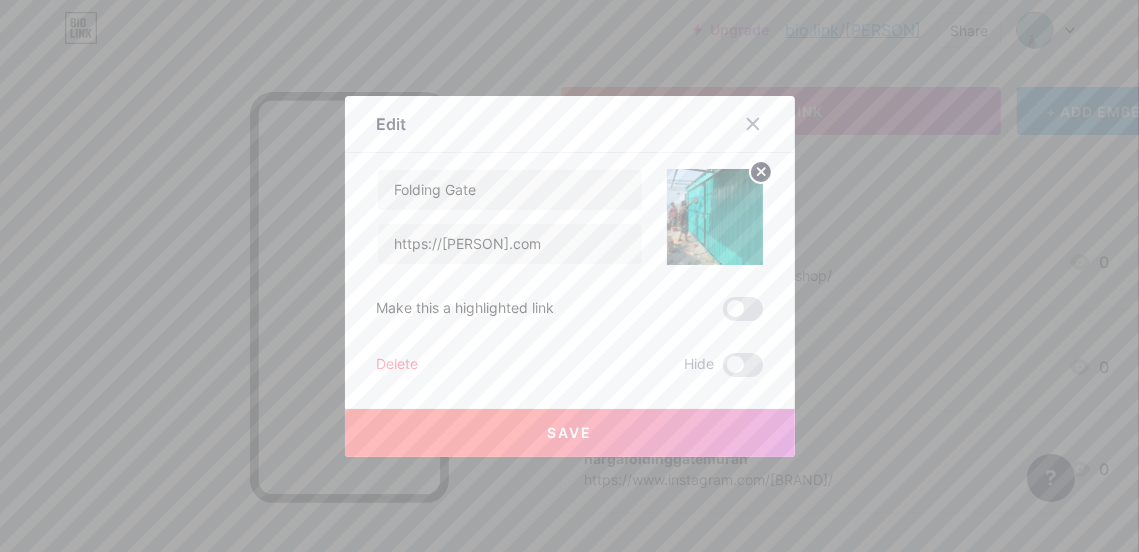 click on "Save" at bounding box center [570, 433] 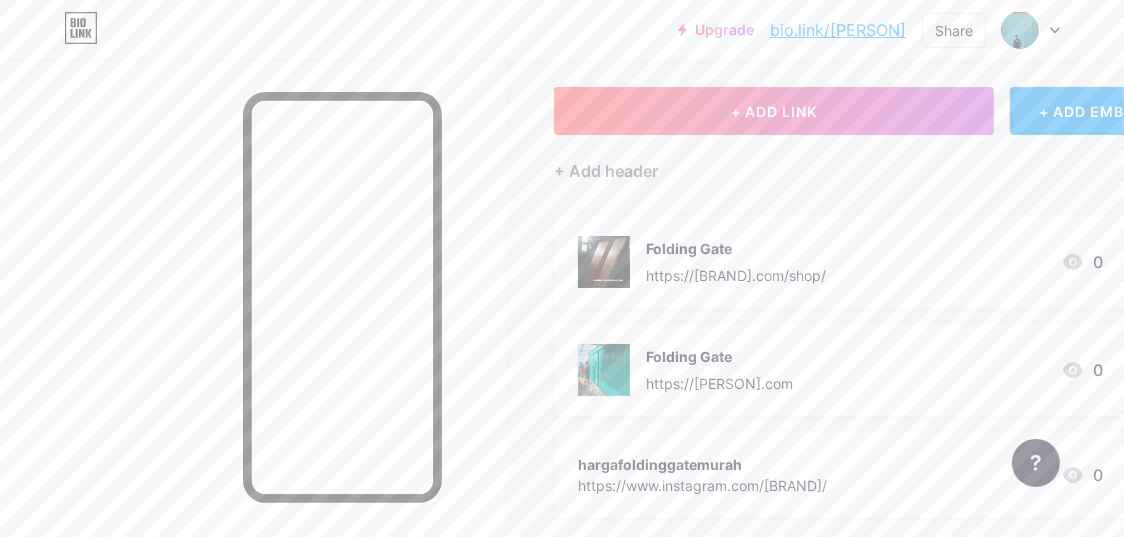 click on "+ ADD LINK" at bounding box center [774, 111] 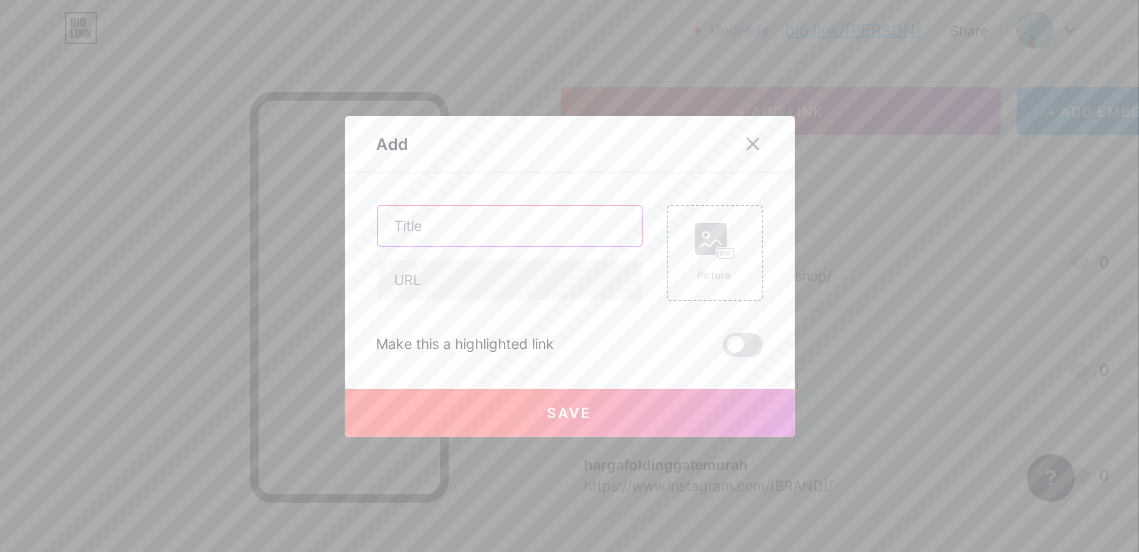 click at bounding box center [510, 226] 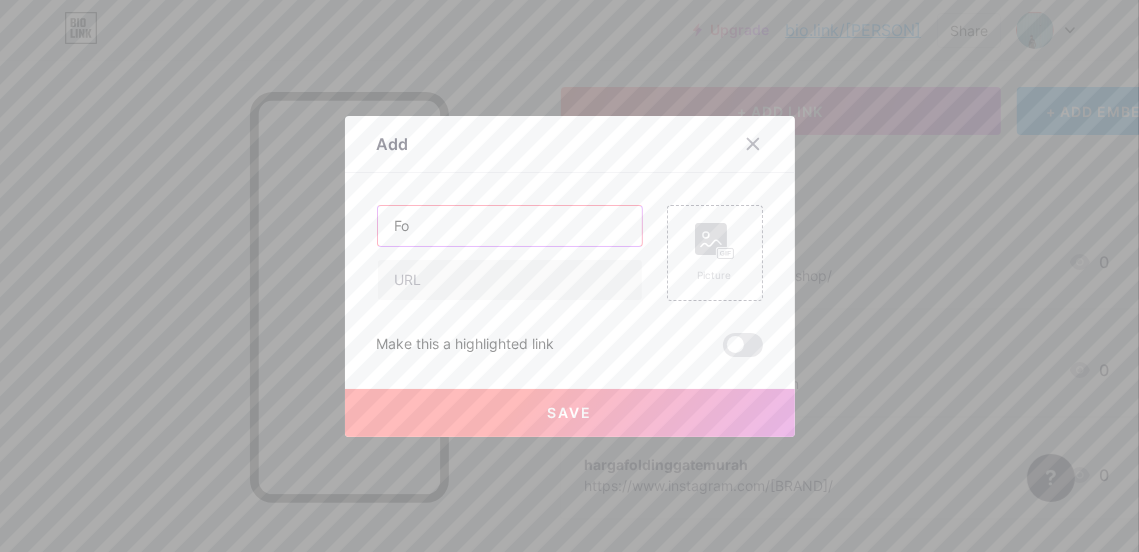 type on "F" 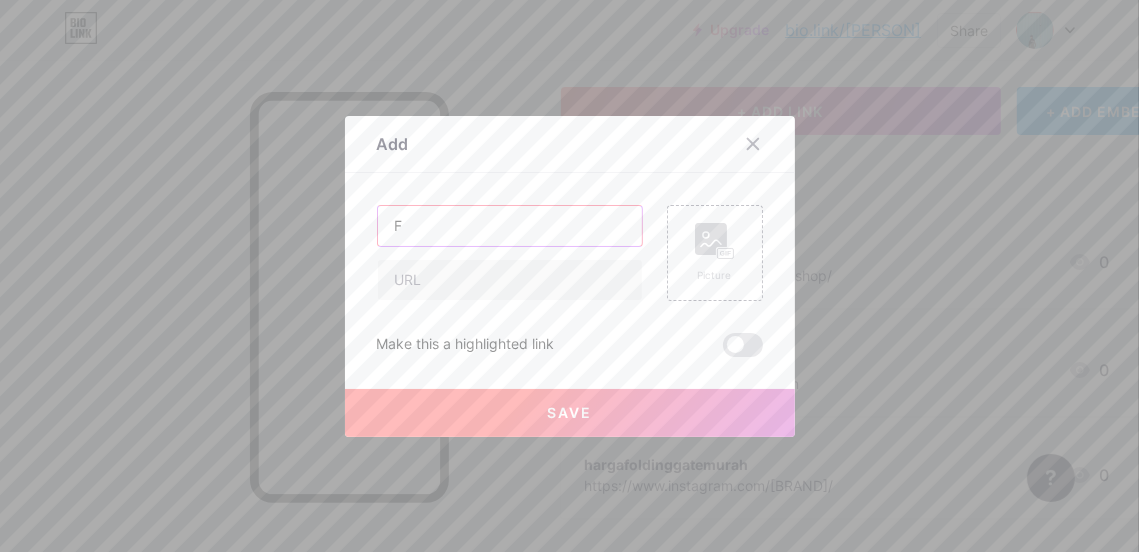 type 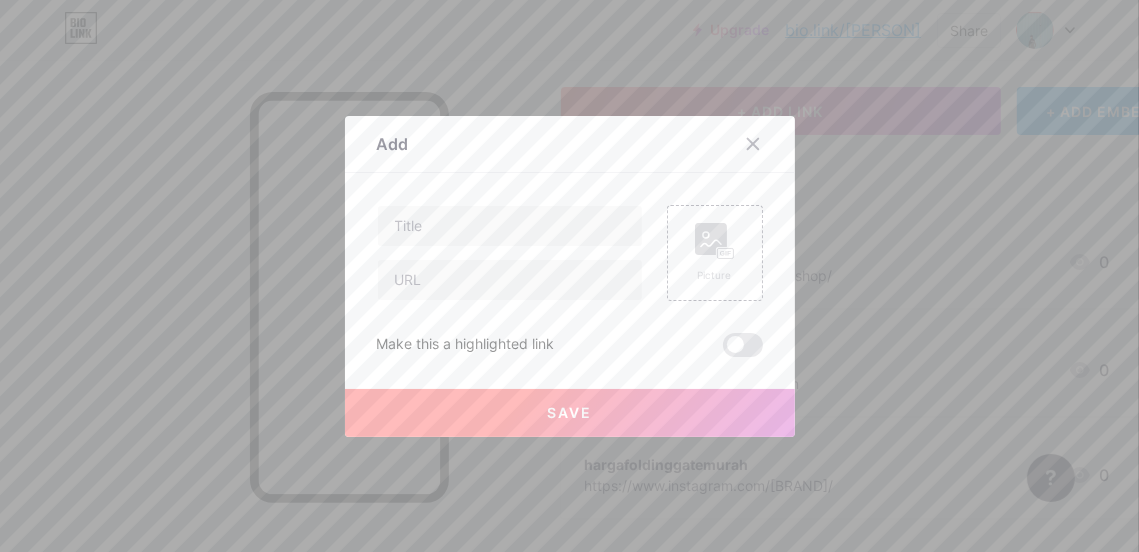 click at bounding box center [753, 144] 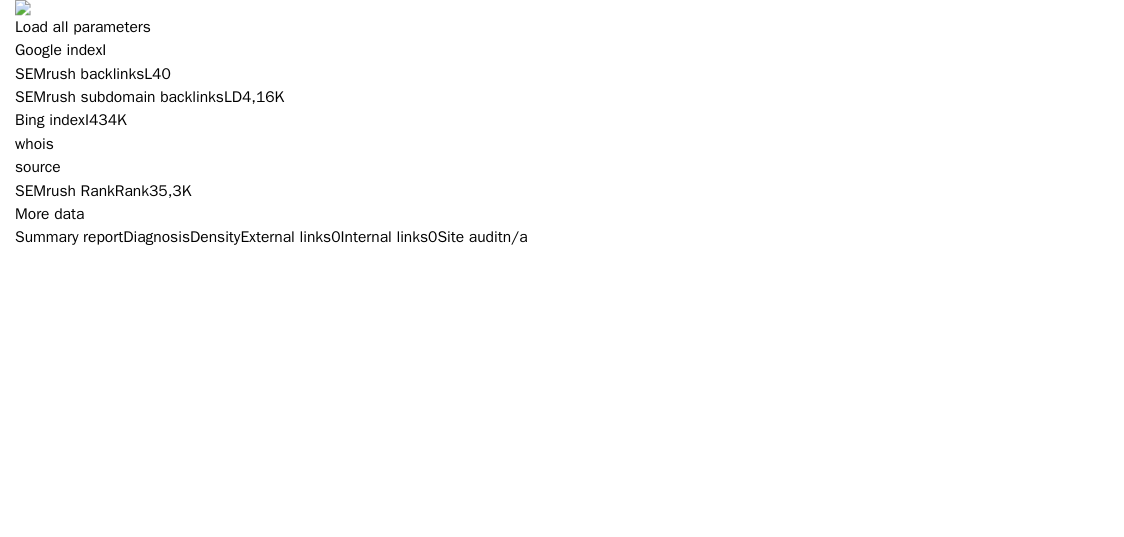 scroll, scrollTop: 0, scrollLeft: 0, axis: both 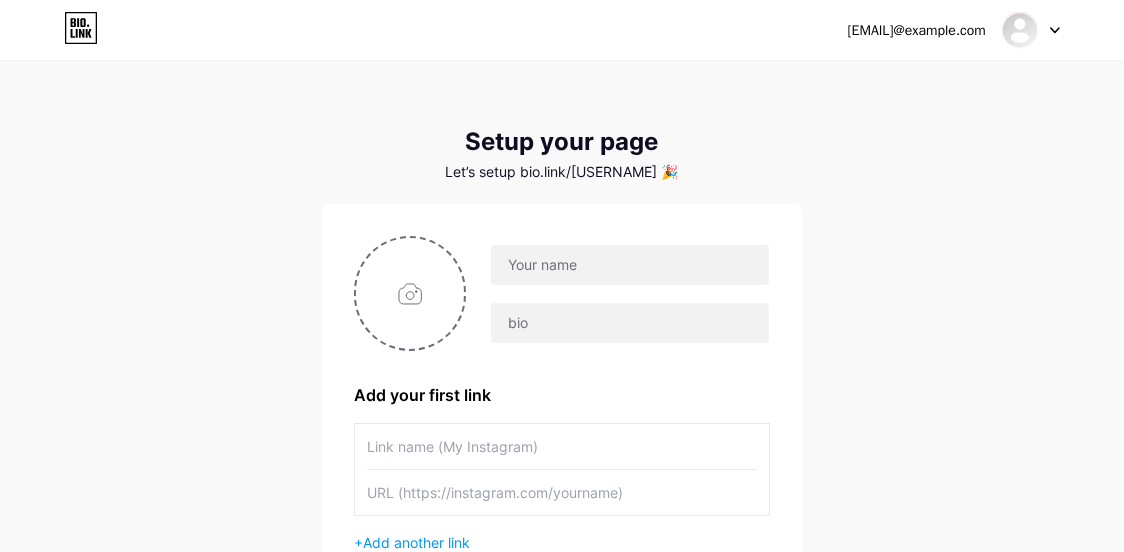 click 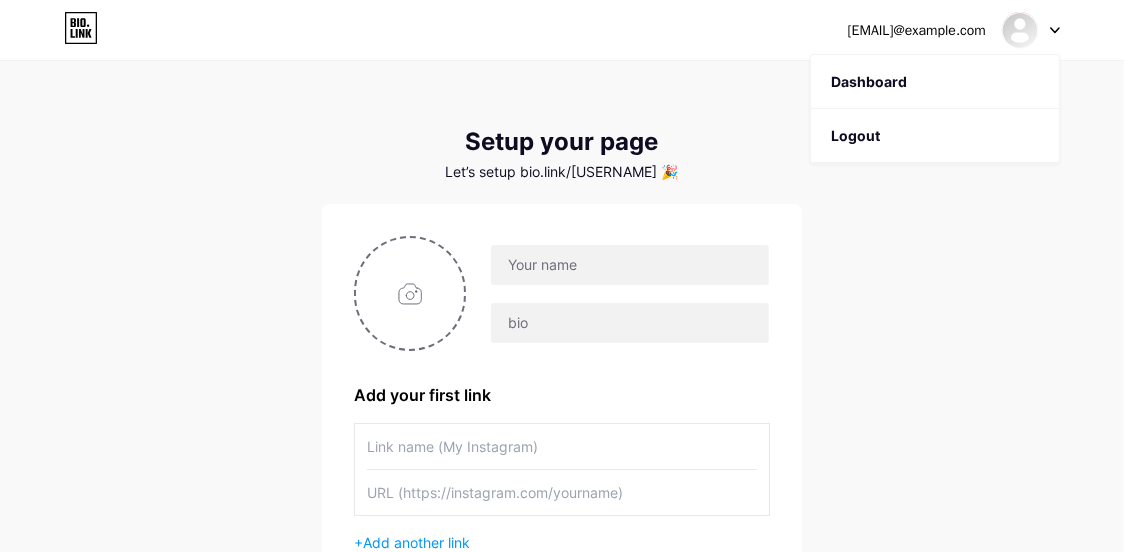 click on "Dashboard" at bounding box center [935, 82] 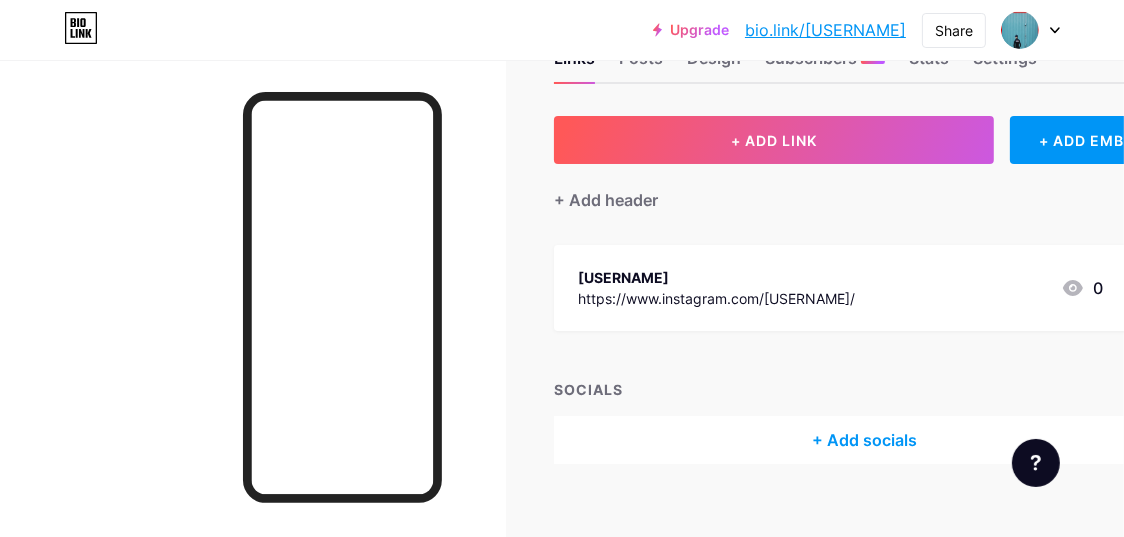 scroll, scrollTop: 35, scrollLeft: 0, axis: vertical 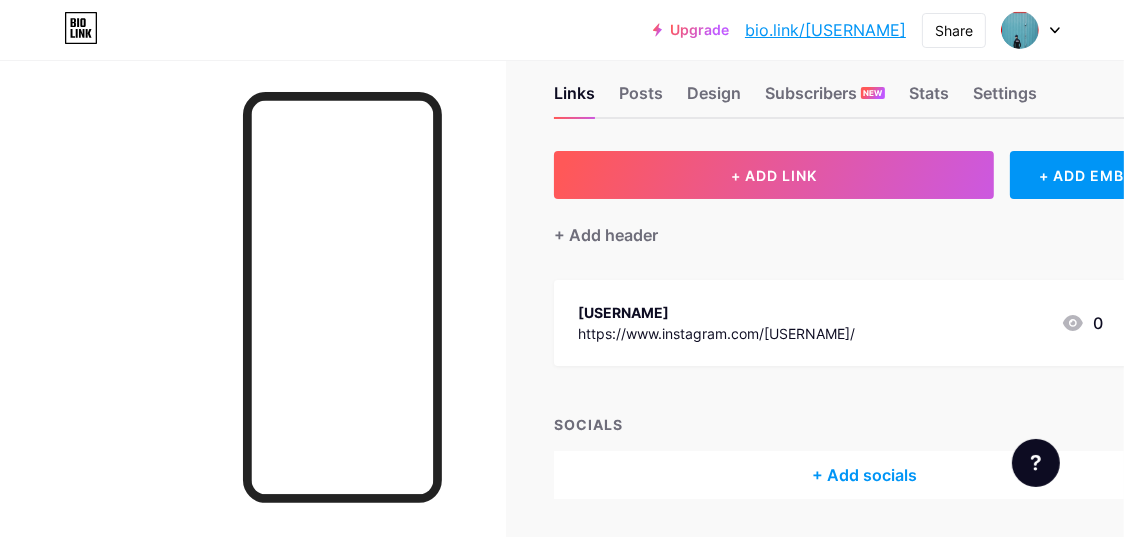 click on "+ Add header" at bounding box center [606, 235] 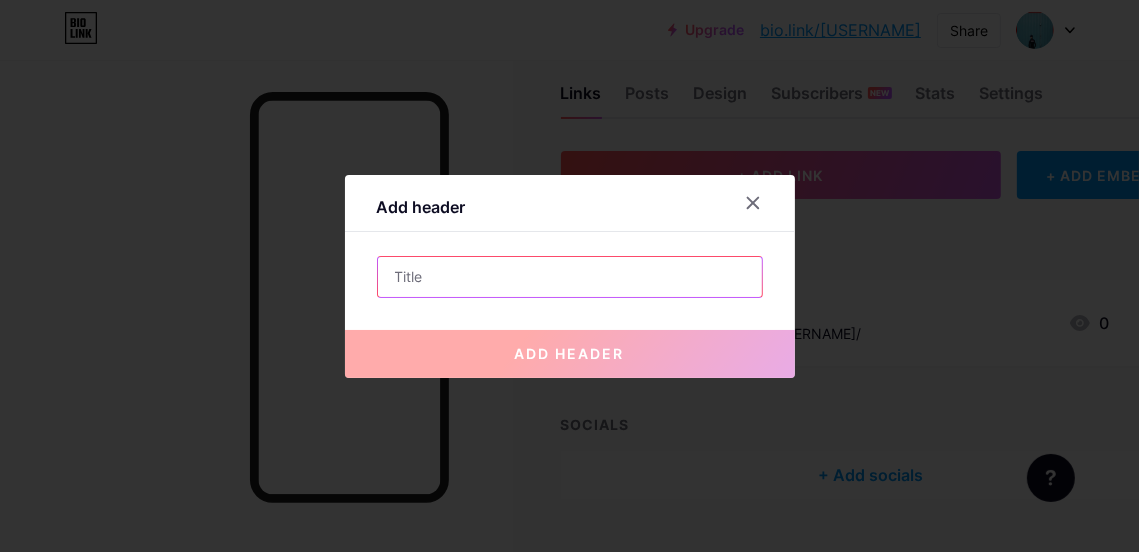 click at bounding box center [570, 277] 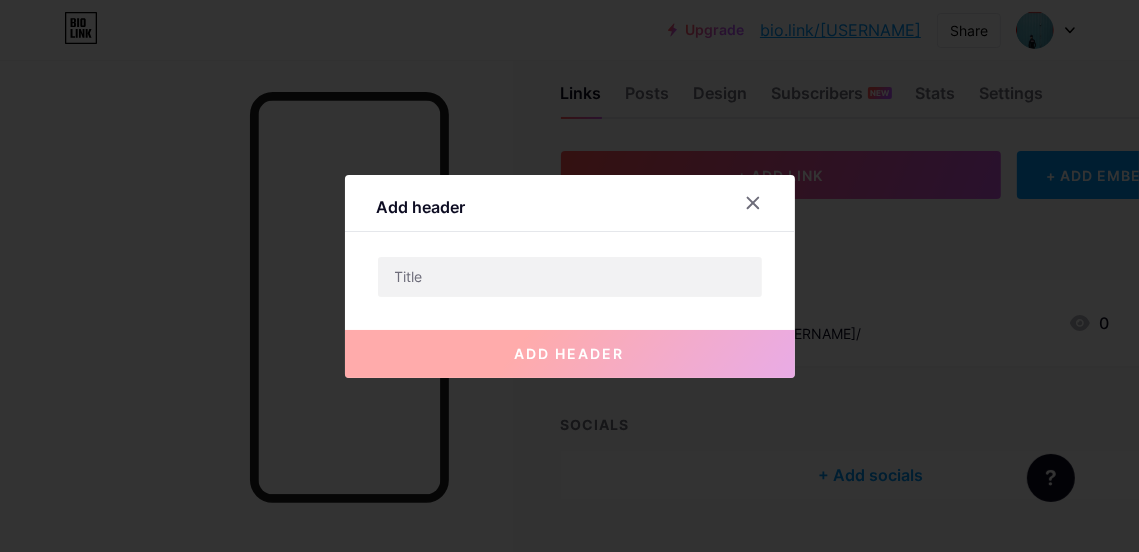 click 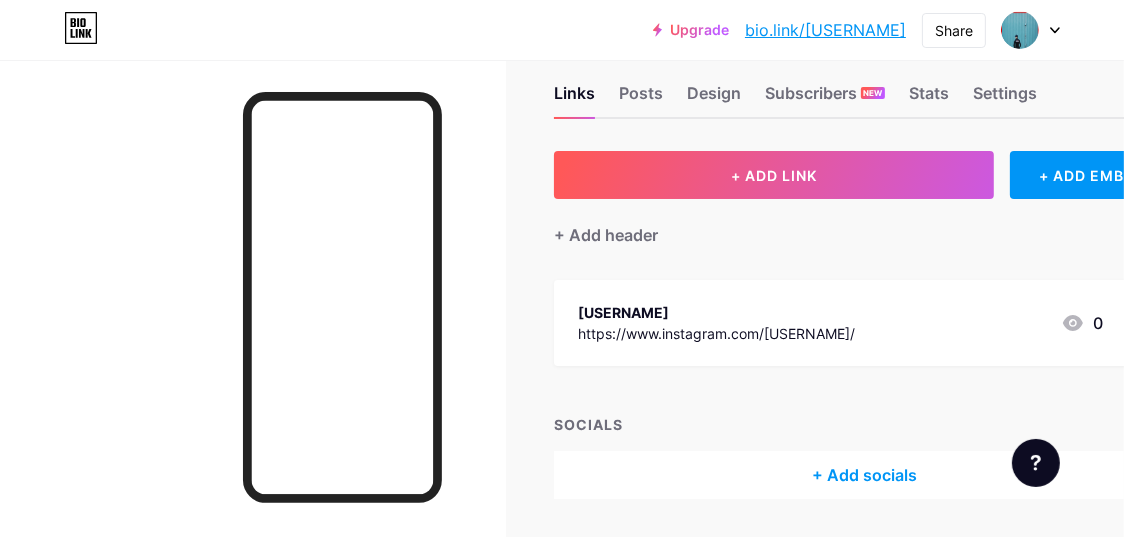 click on "+ ADD LINK" at bounding box center [774, 175] 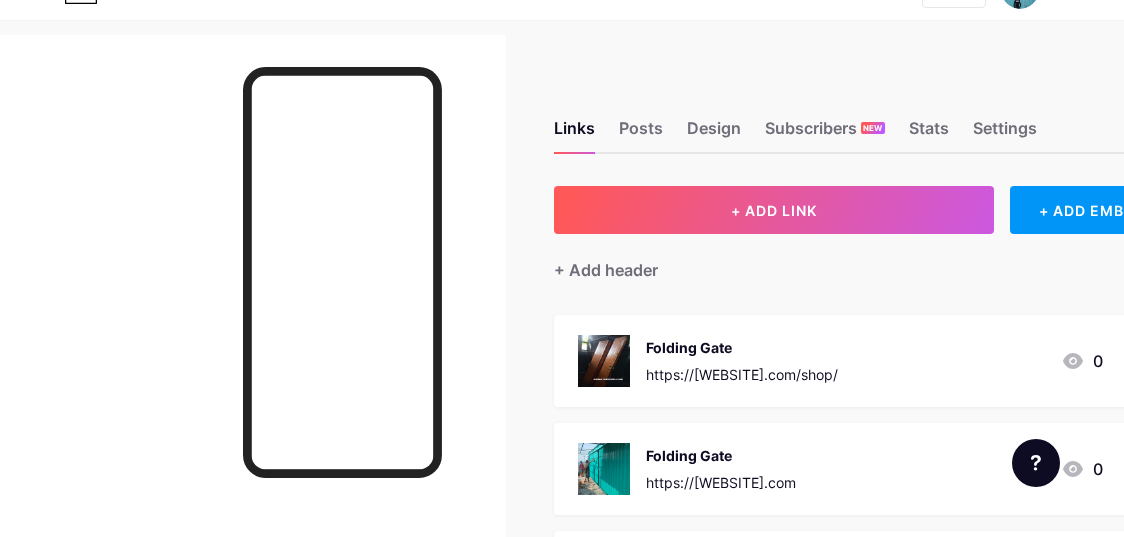 scroll, scrollTop: 0, scrollLeft: 0, axis: both 